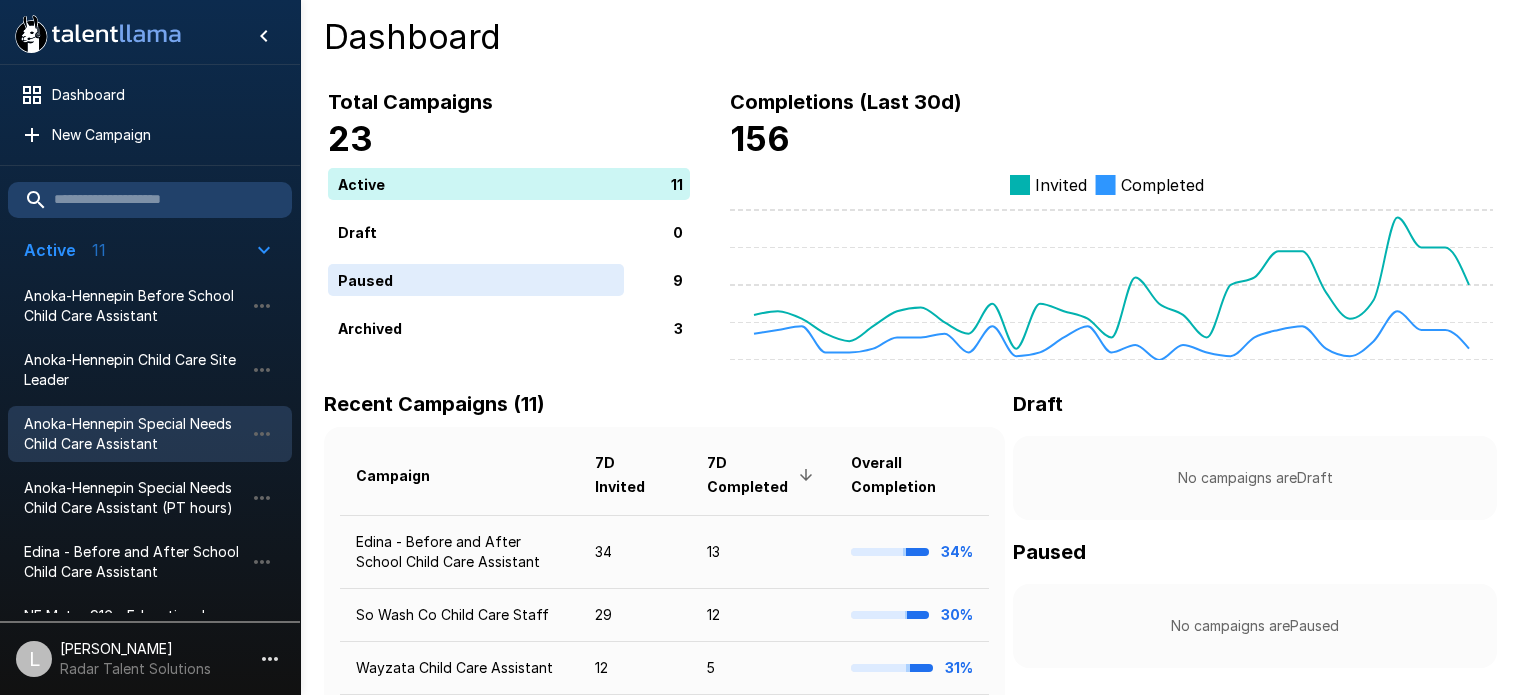 scroll, scrollTop: 0, scrollLeft: 0, axis: both 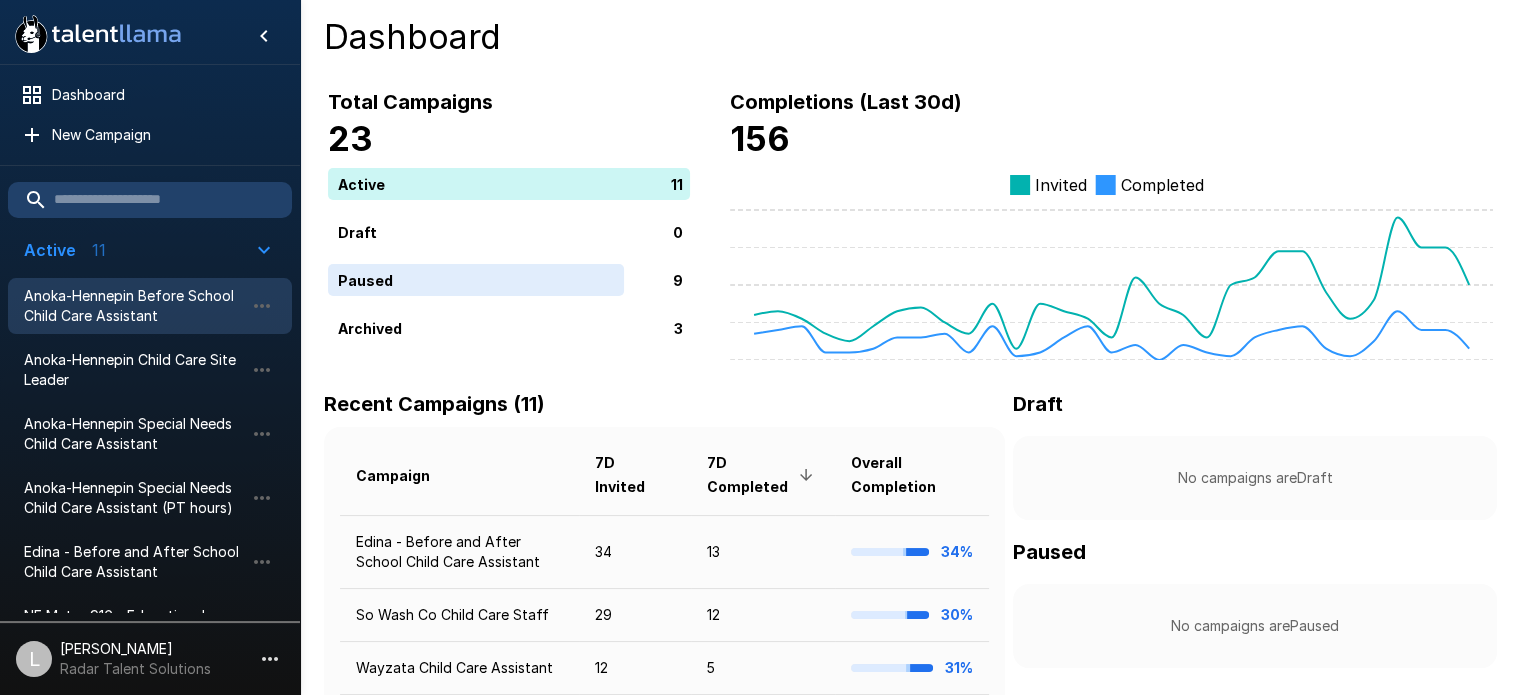 click on "Anoka-Hennepin Before School Child Care Assistant" at bounding box center (134, 306) 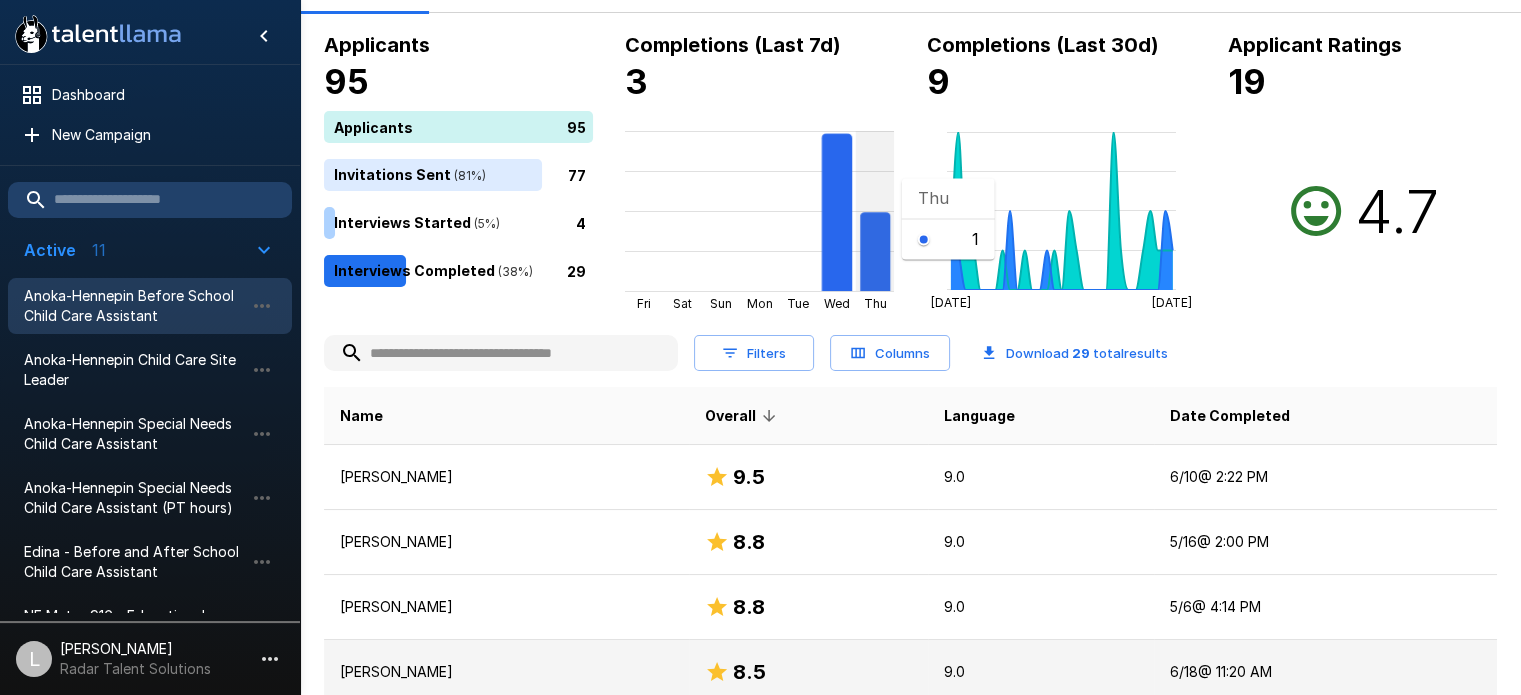 scroll, scrollTop: 400, scrollLeft: 0, axis: vertical 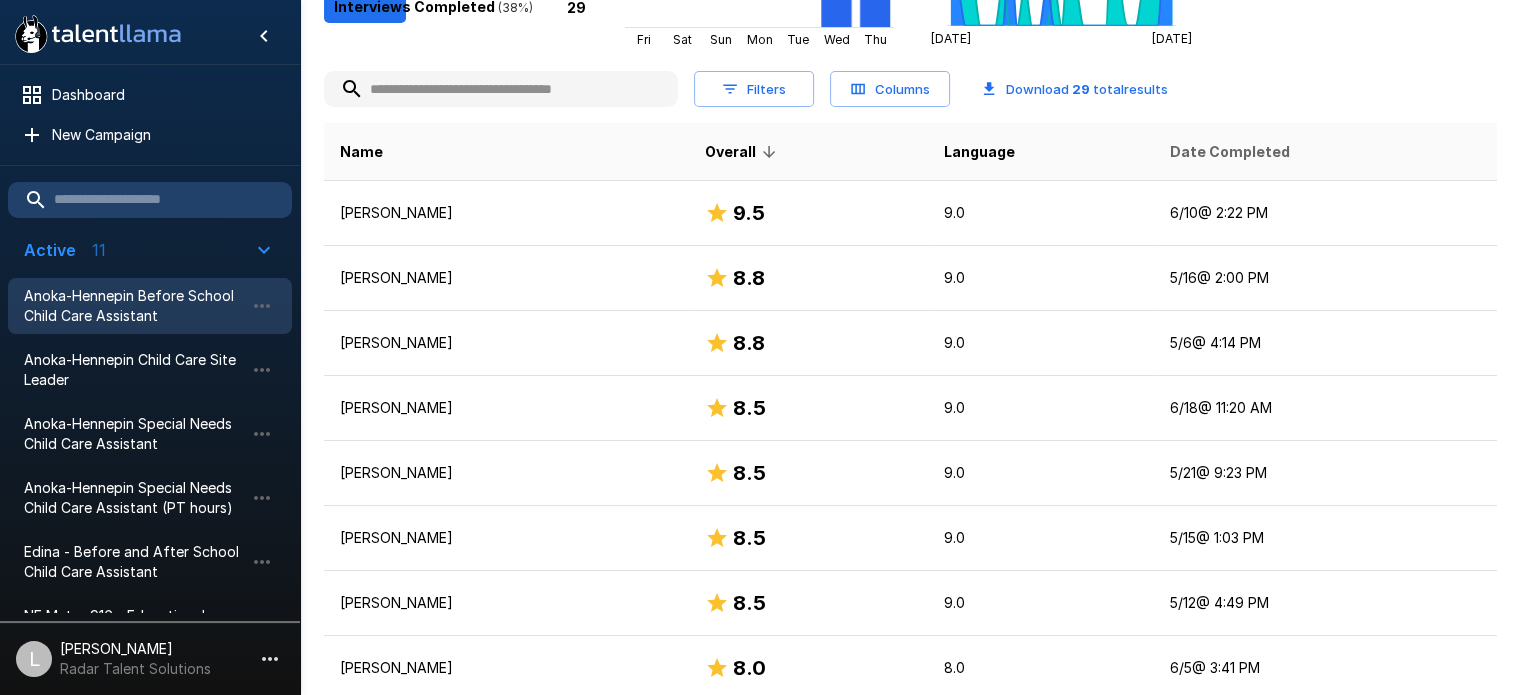 click on "Date Completed" at bounding box center [1230, 152] 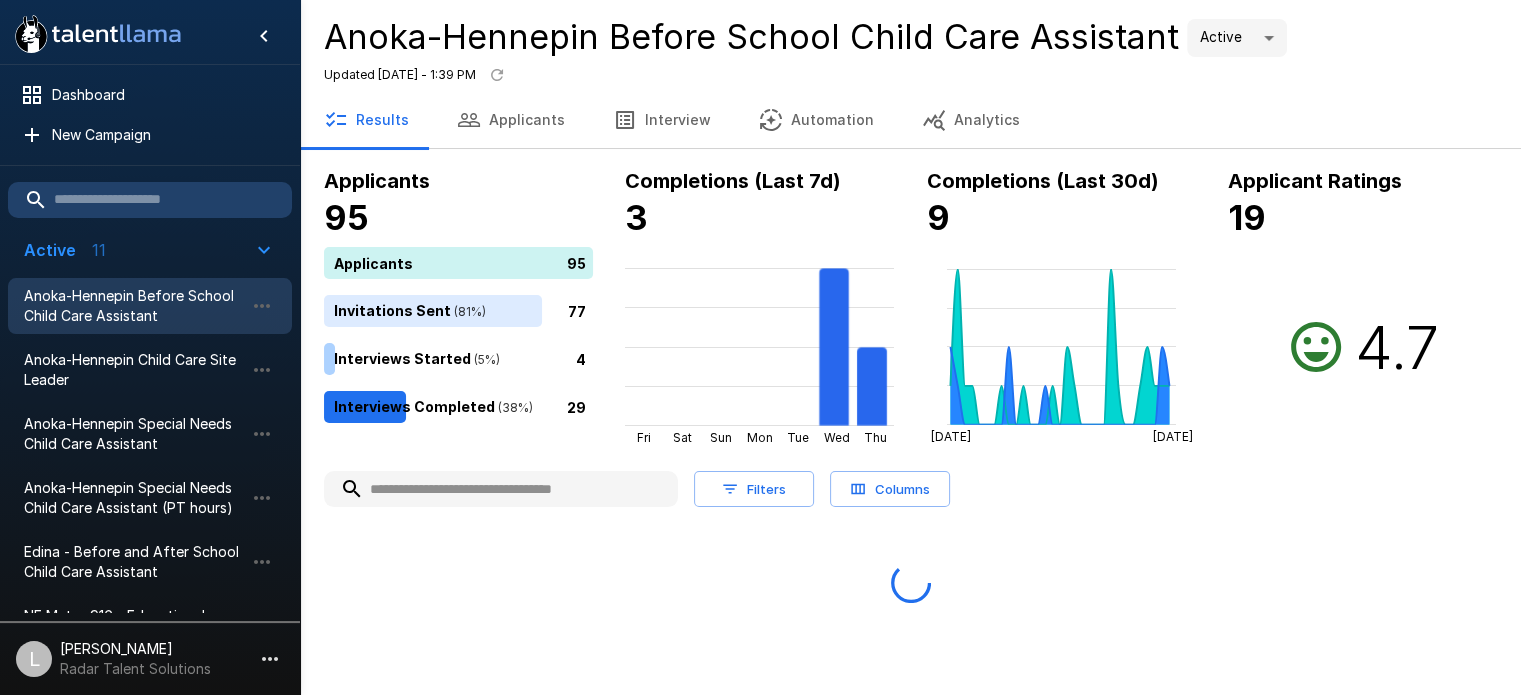 scroll, scrollTop: 0, scrollLeft: 0, axis: both 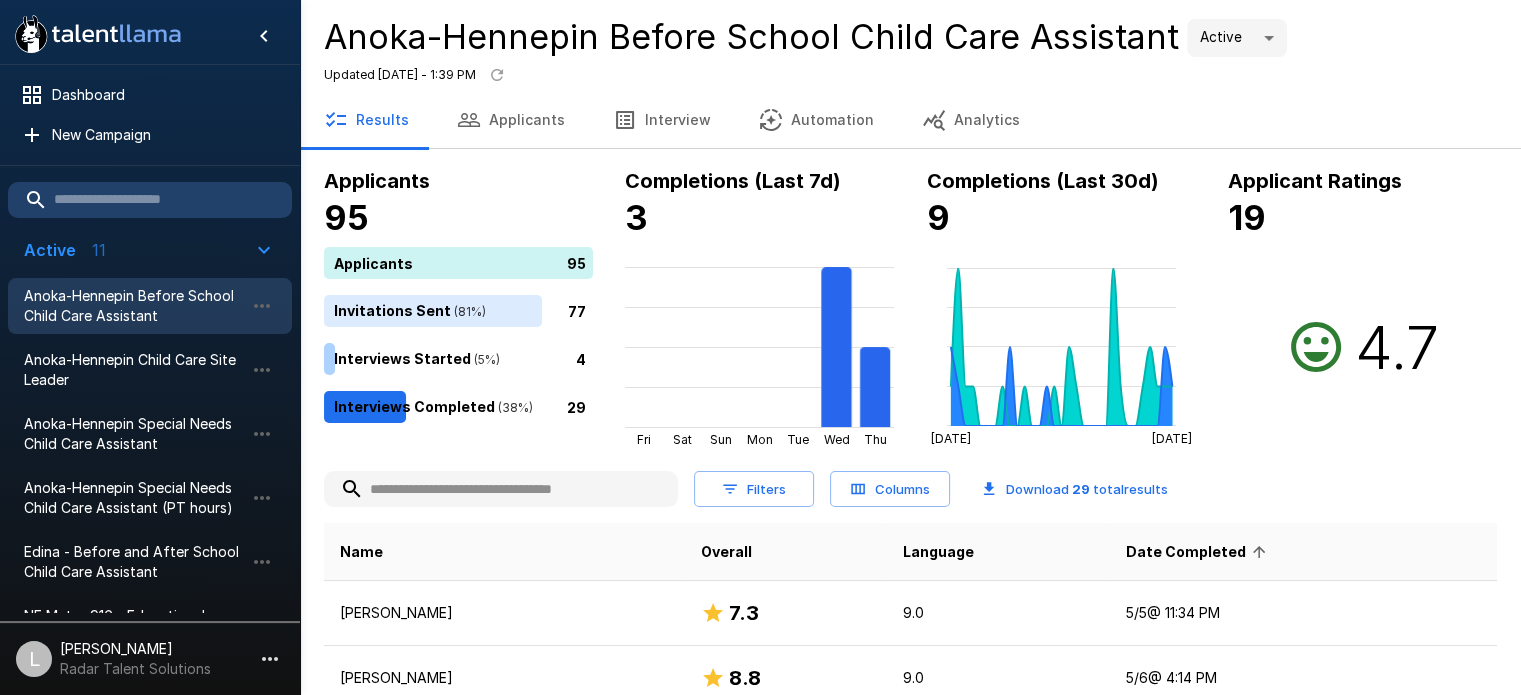 click on "Date Completed" at bounding box center [1199, 552] 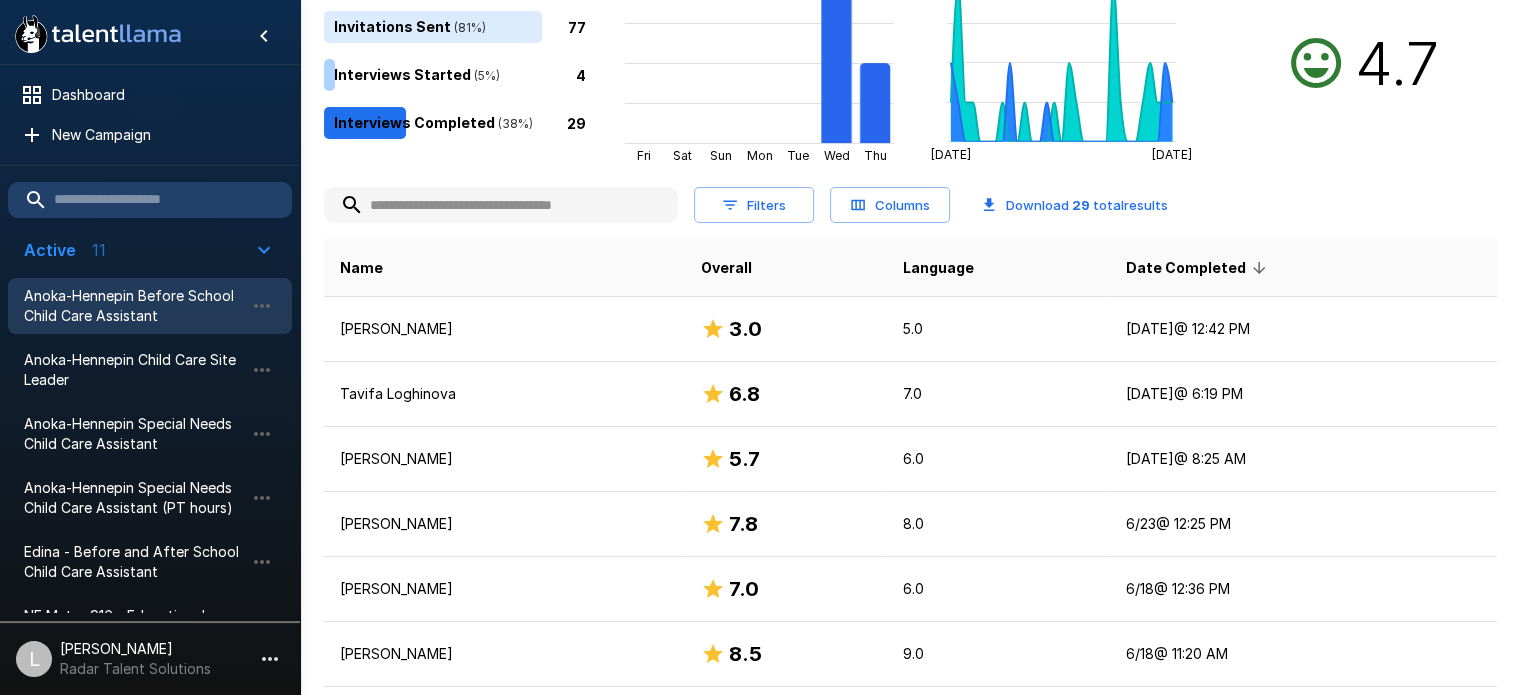 scroll, scrollTop: 300, scrollLeft: 0, axis: vertical 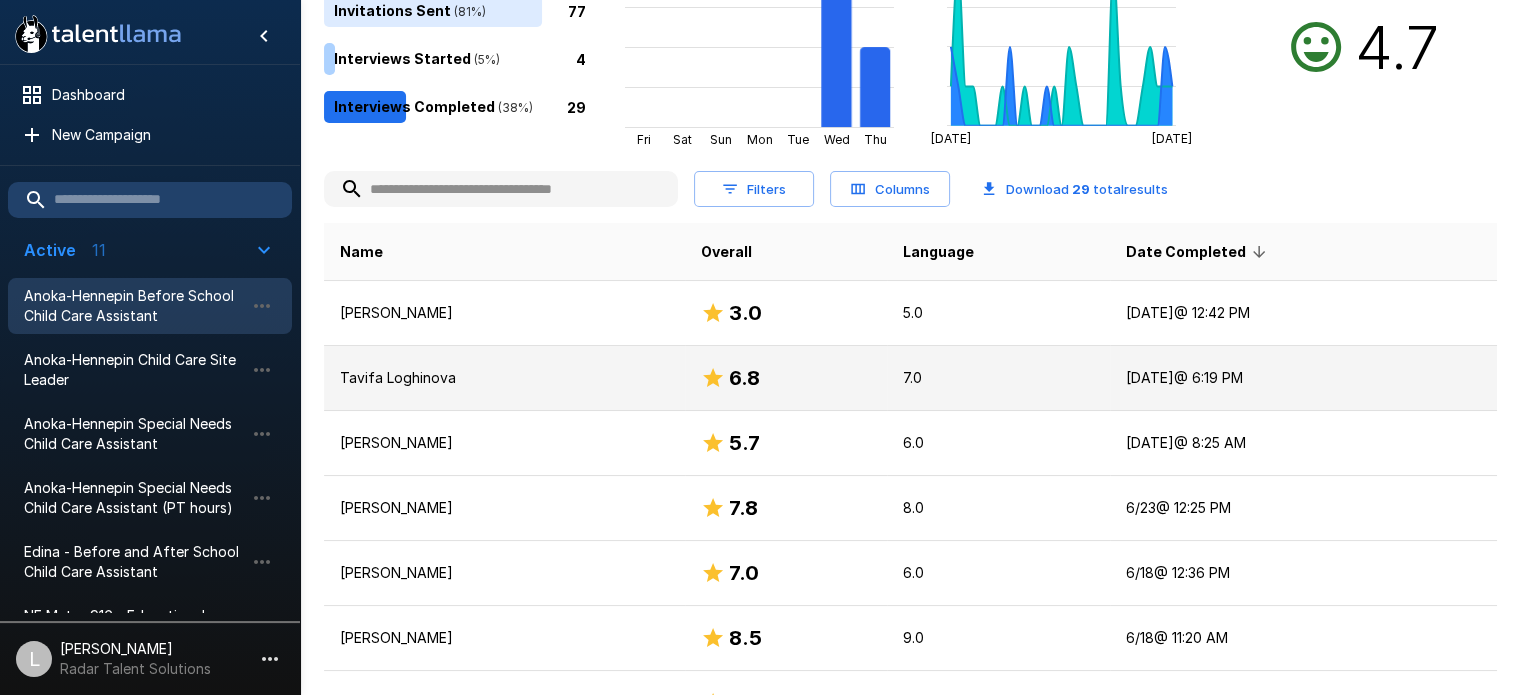 click on "6.8" at bounding box center (744, 378) 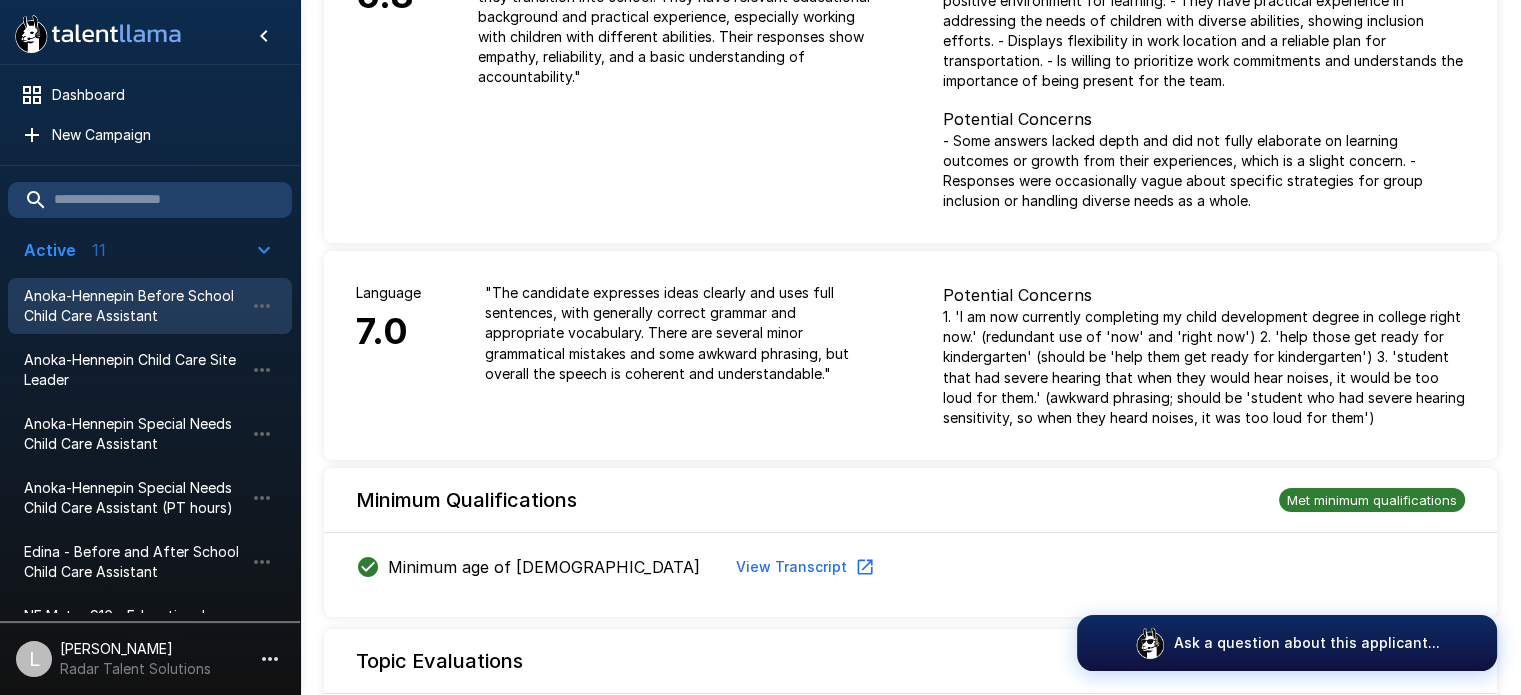 scroll, scrollTop: 0, scrollLeft: 0, axis: both 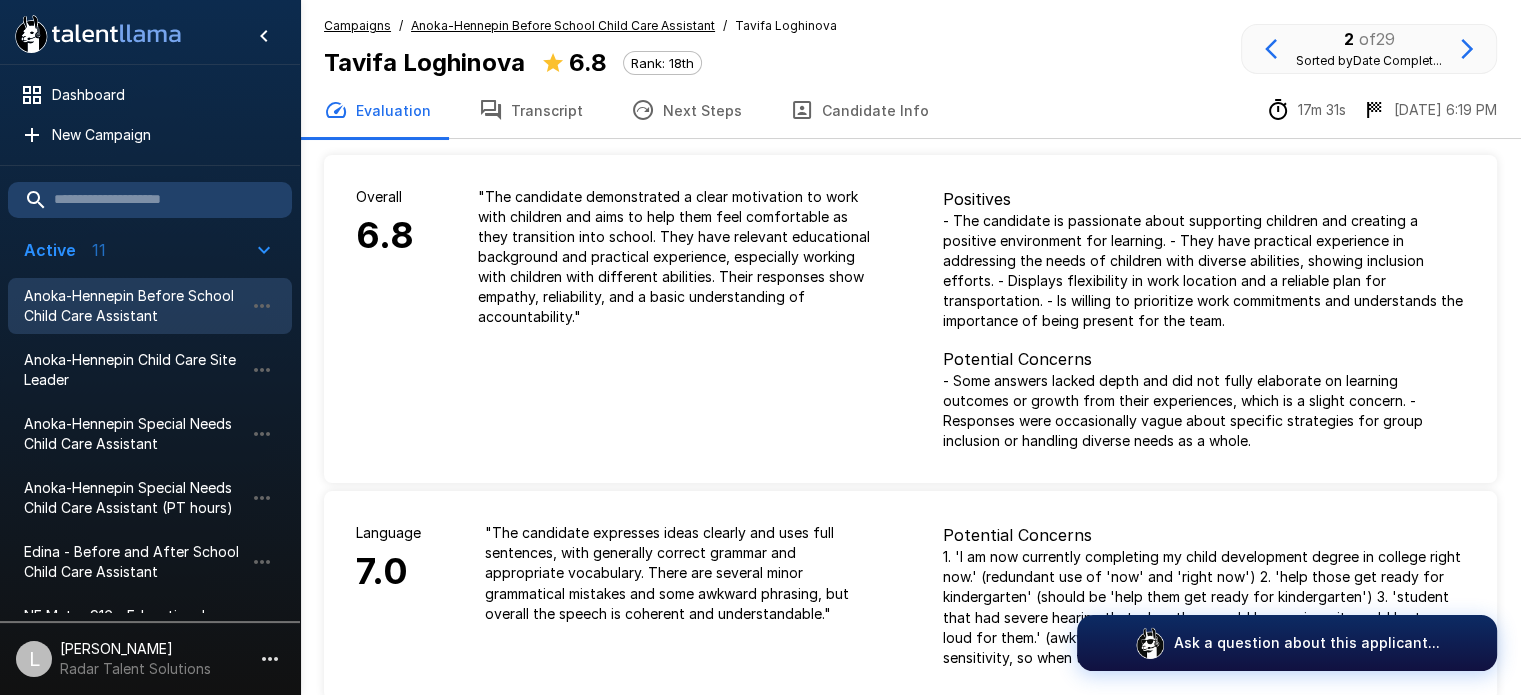 click on "Transcript" at bounding box center (531, 110) 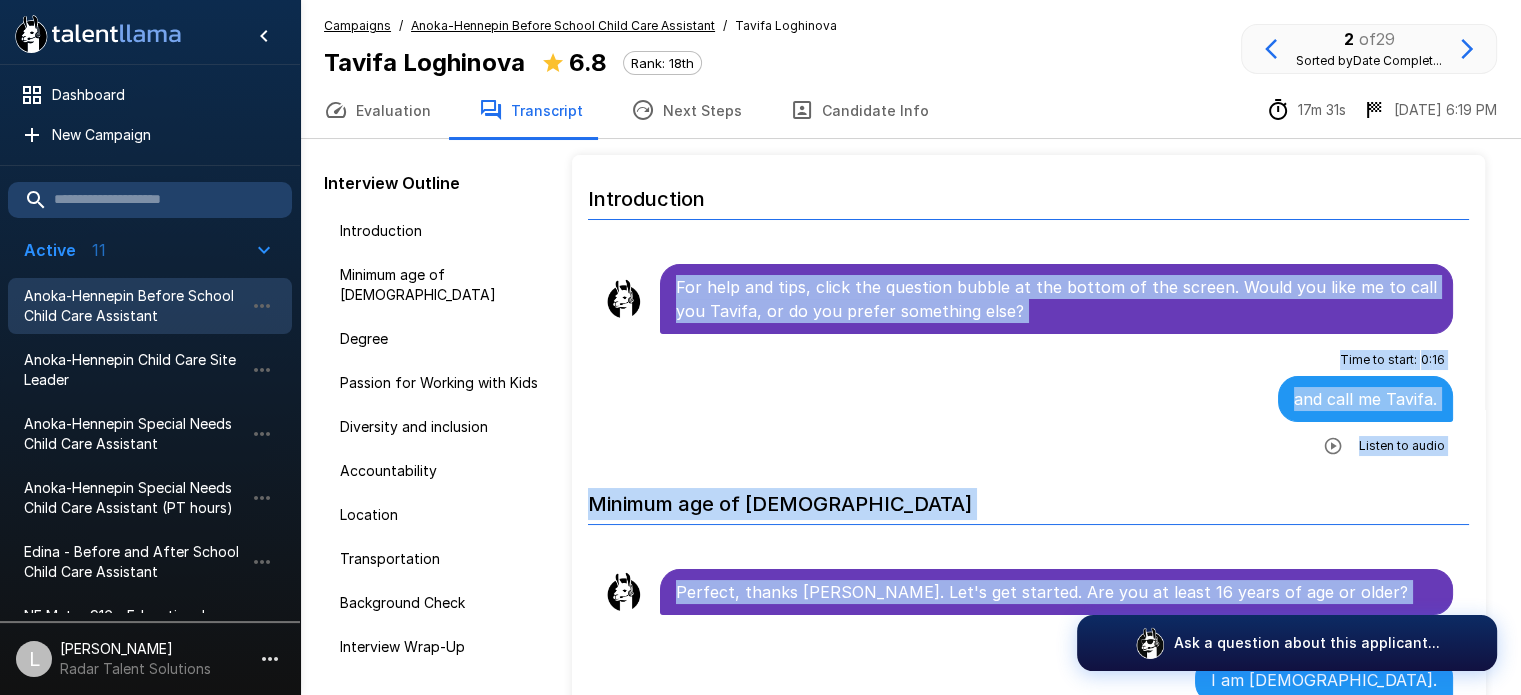 scroll, scrollTop: 19, scrollLeft: 0, axis: vertical 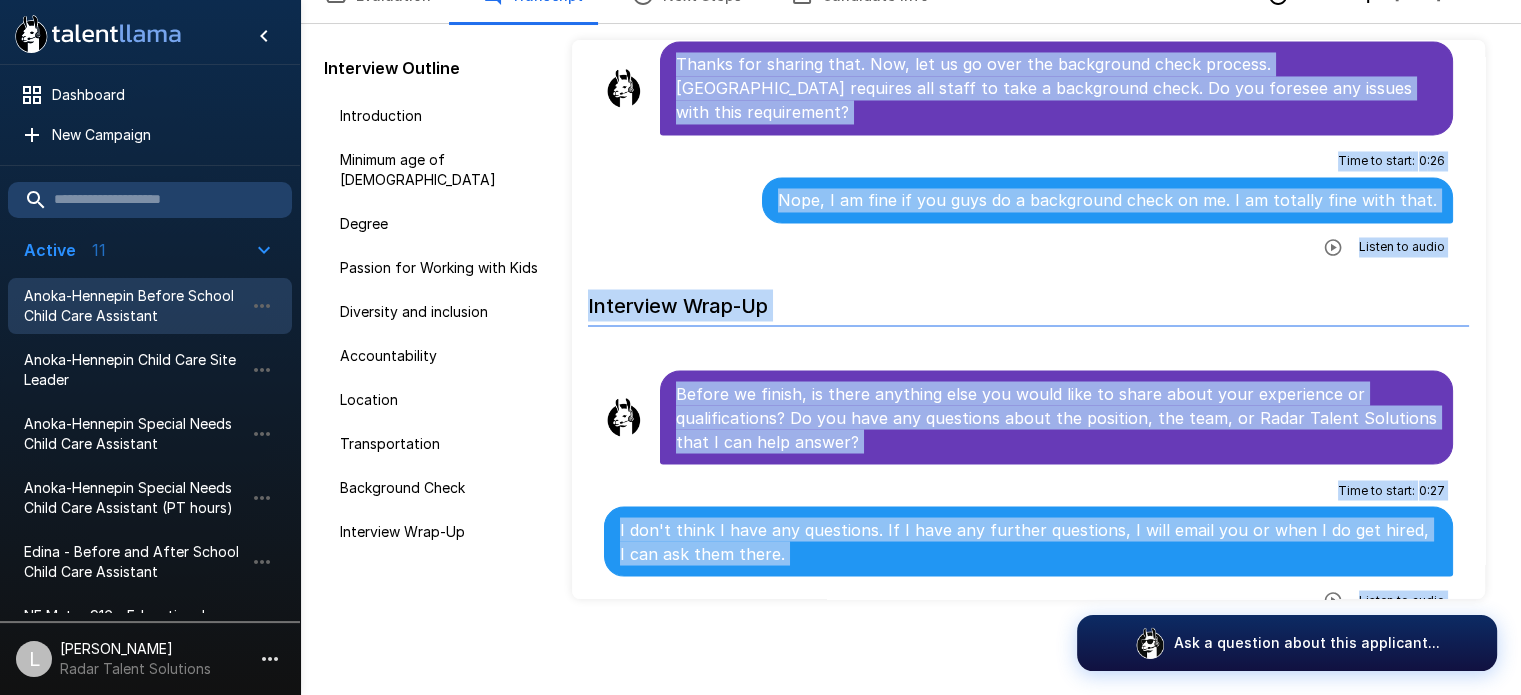 drag, startPoint x: 671, startPoint y: 277, endPoint x: 1255, endPoint y: 742, distance: 746.5126 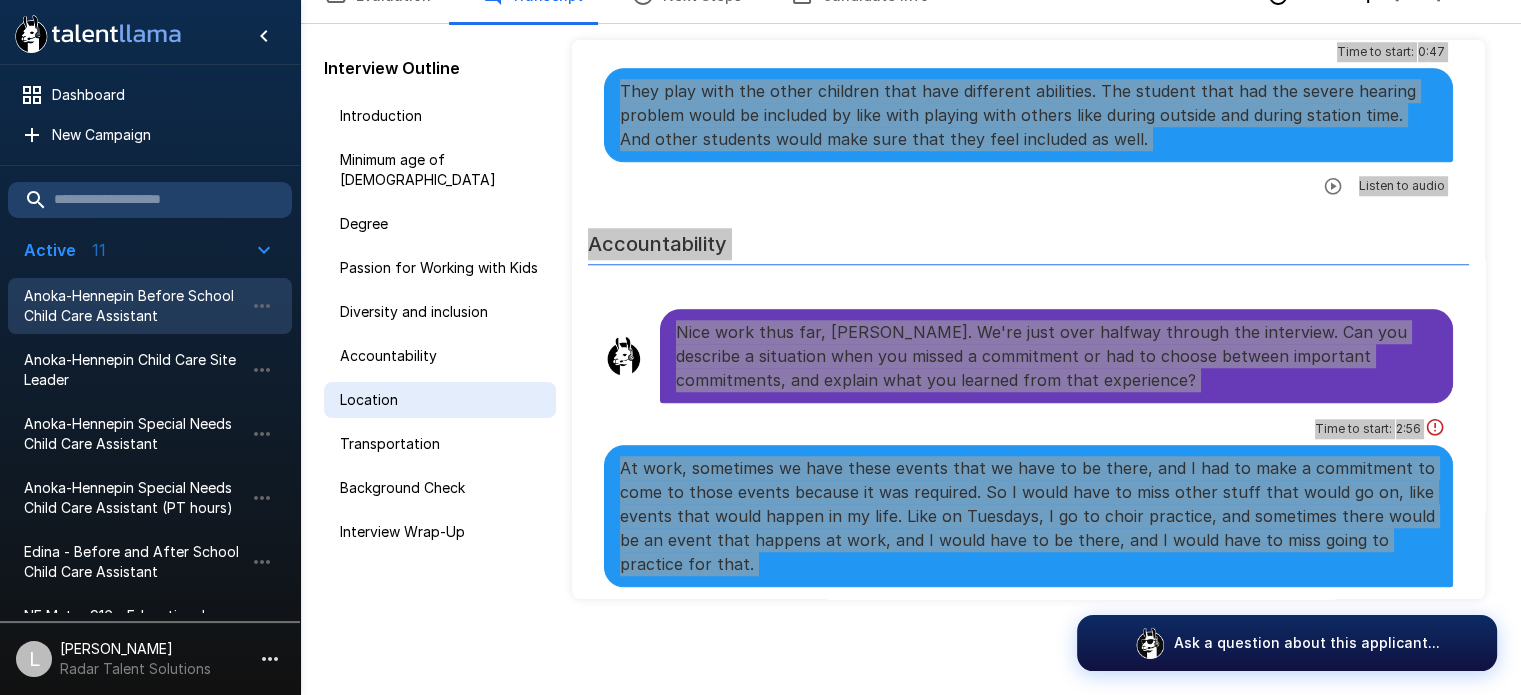 scroll, scrollTop: 1540, scrollLeft: 0, axis: vertical 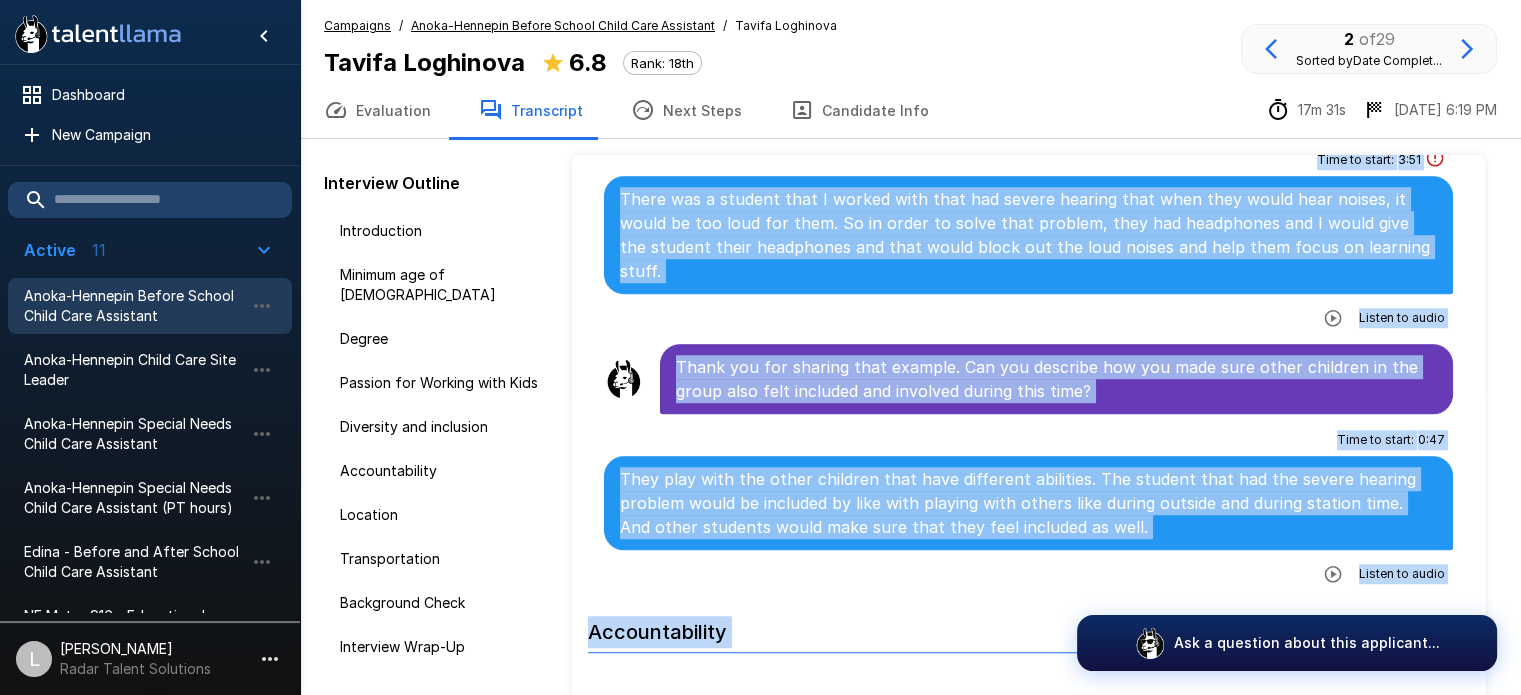 click on "Anoka-Hennepin Before School Child Care Assistant" at bounding box center (134, 306) 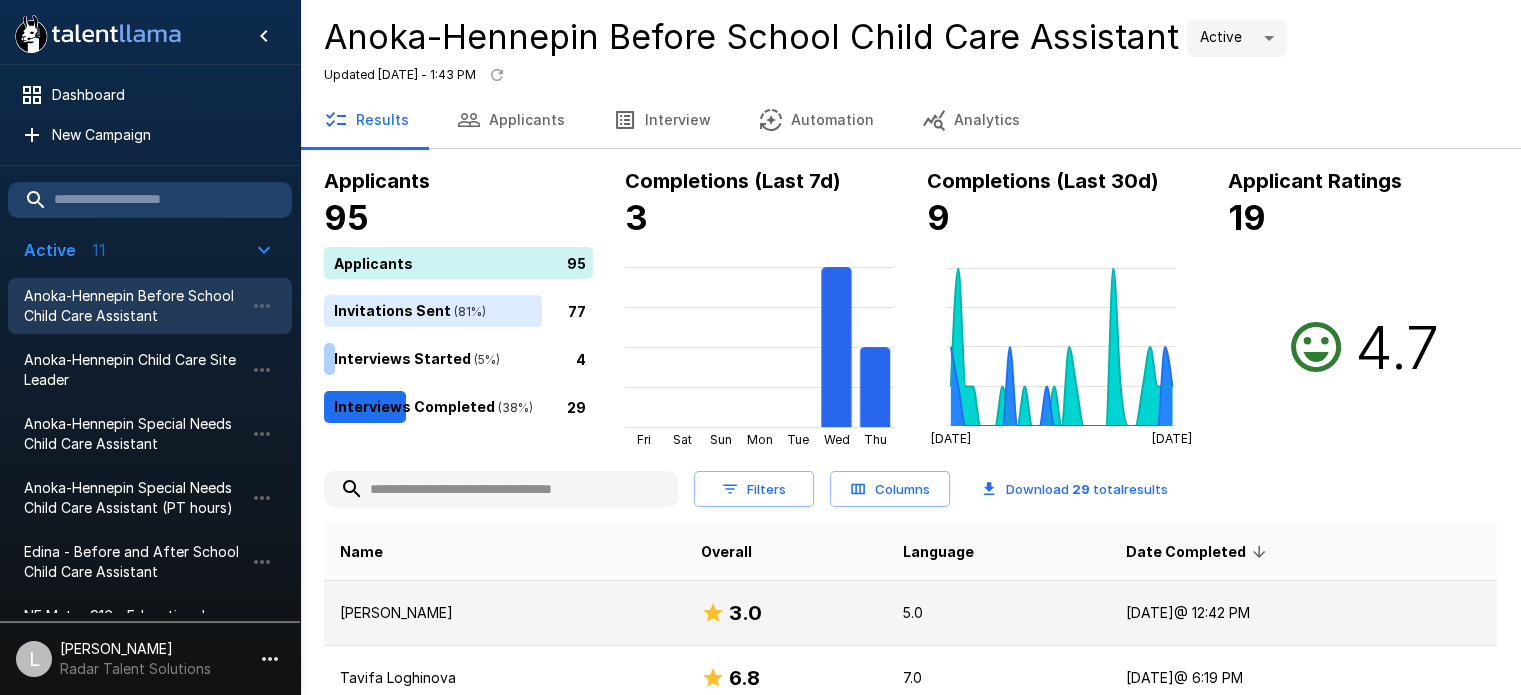 click on "3.0" at bounding box center (786, 613) 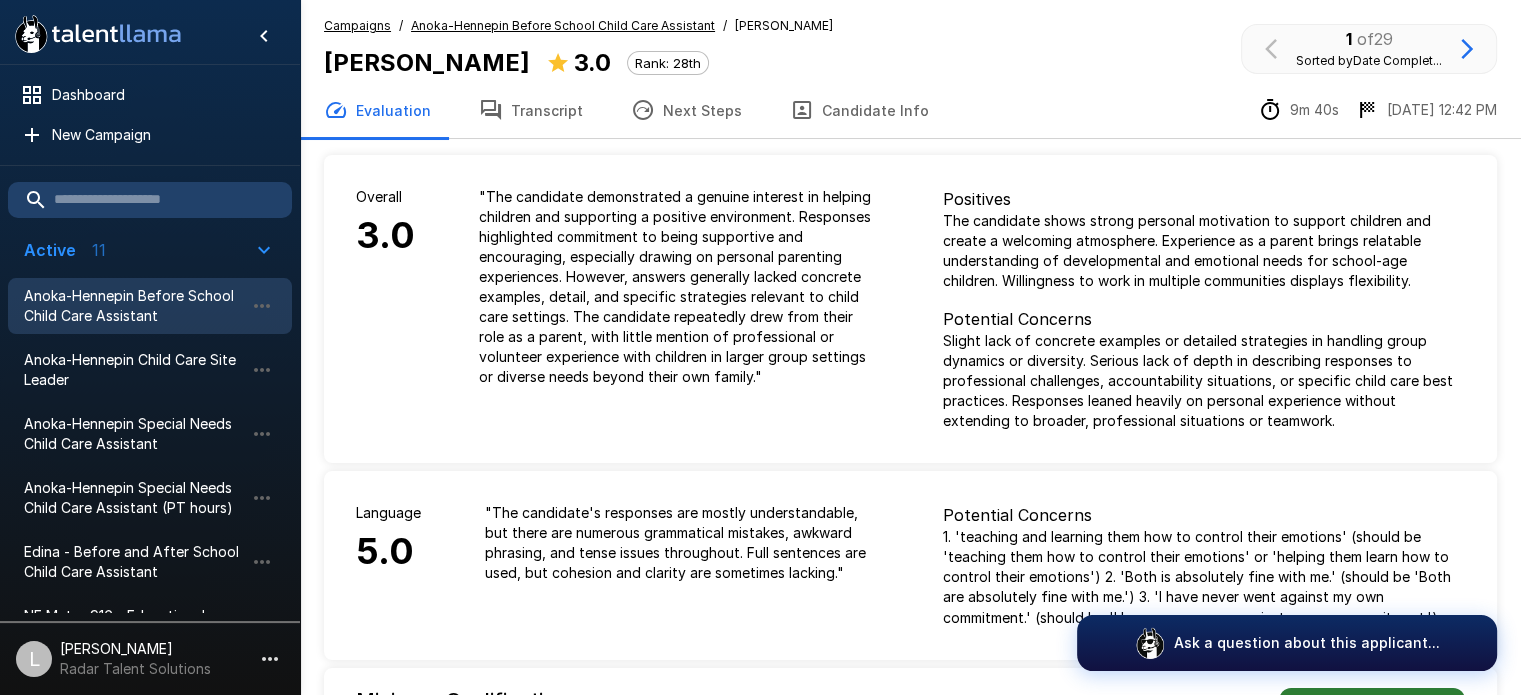 click on "Transcript" at bounding box center [531, 110] 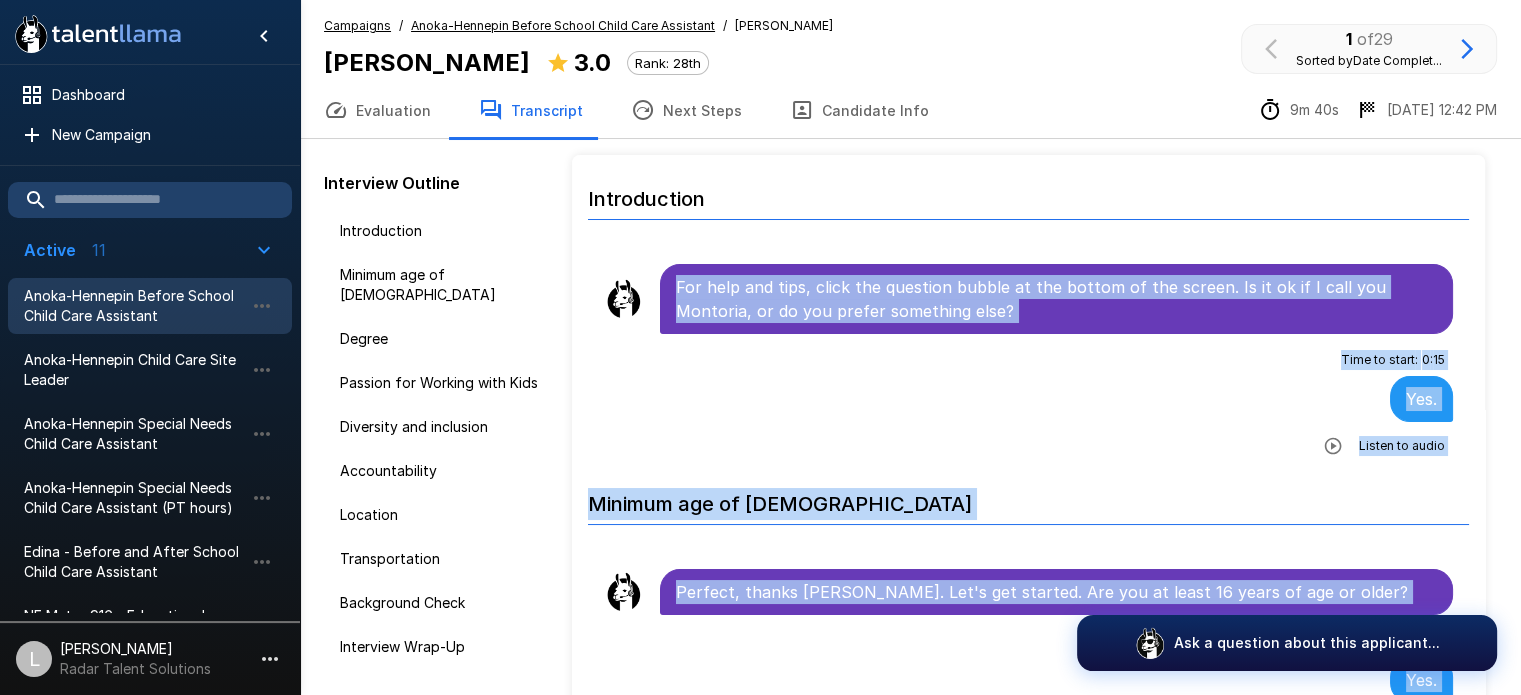 scroll, scrollTop: 19, scrollLeft: 0, axis: vertical 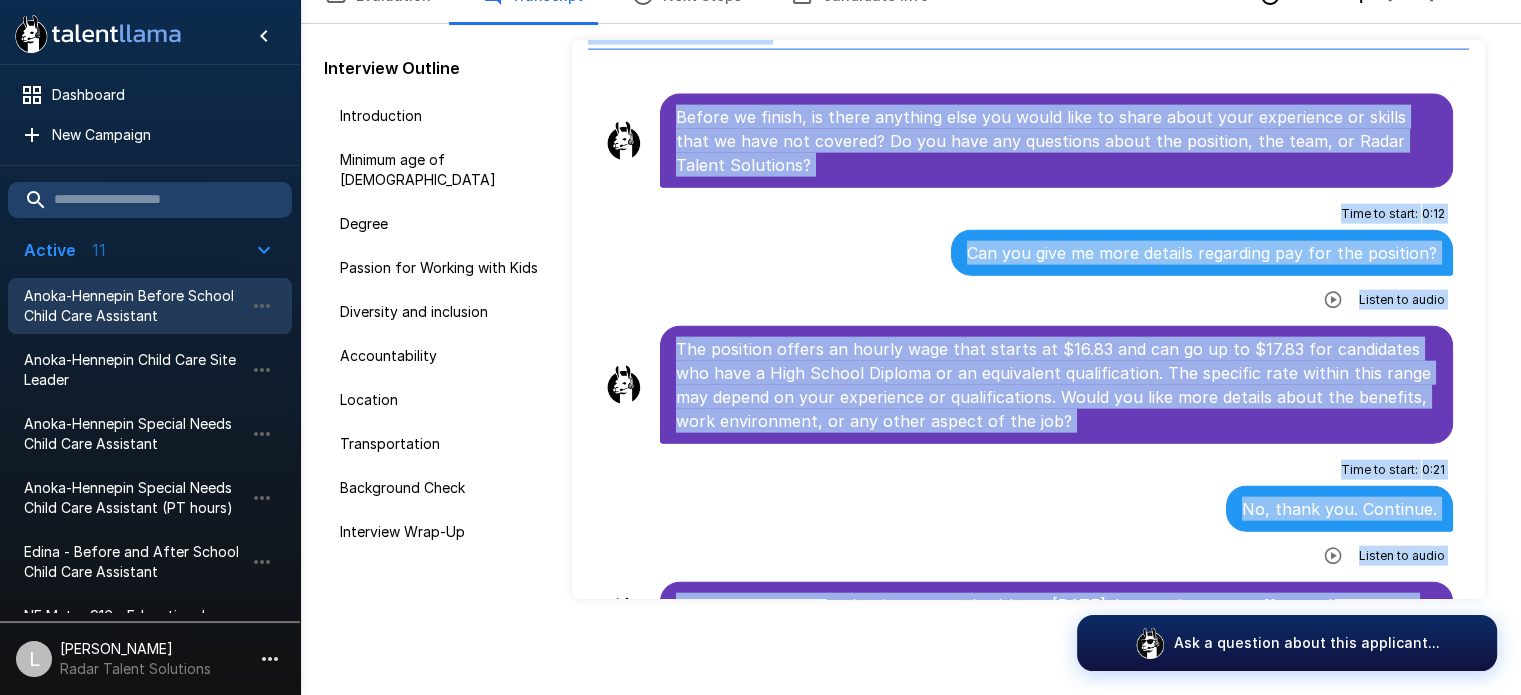drag, startPoint x: 697, startPoint y: 307, endPoint x: 1148, endPoint y: 742, distance: 626.59875 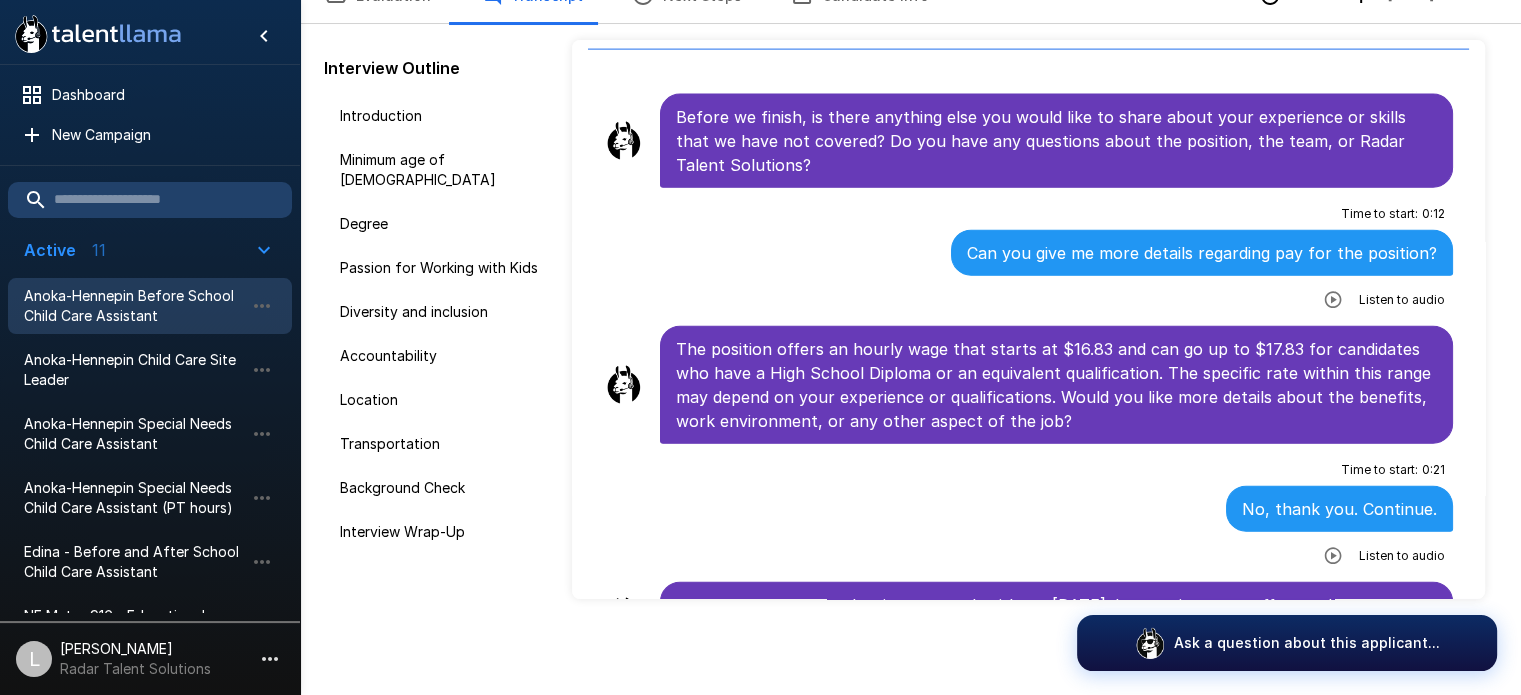 click on "Thank you for taking the time to speak with me [DATE]. I appreciate your effort and interest in this opportunity. I wish you the best in your job search and future endeavors." at bounding box center [1056, 617] 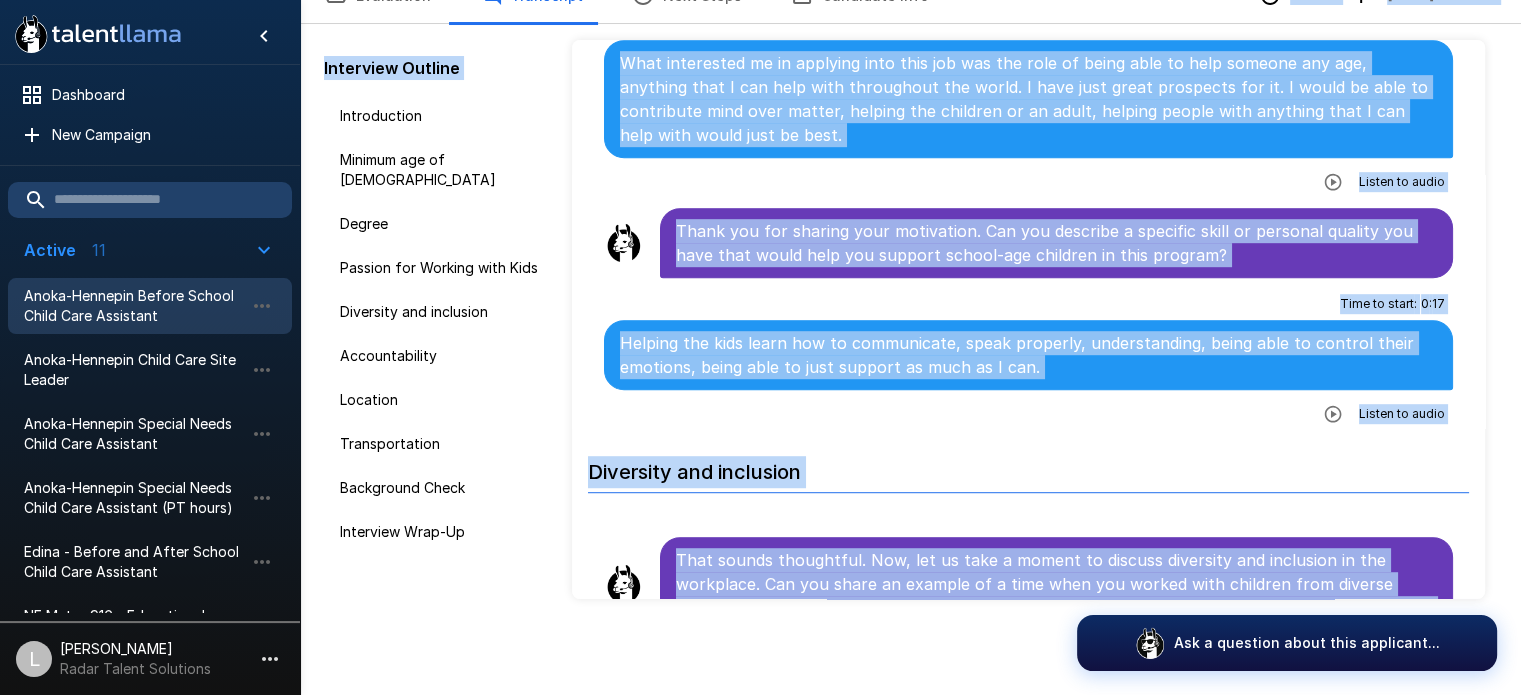 scroll, scrollTop: 0, scrollLeft: 0, axis: both 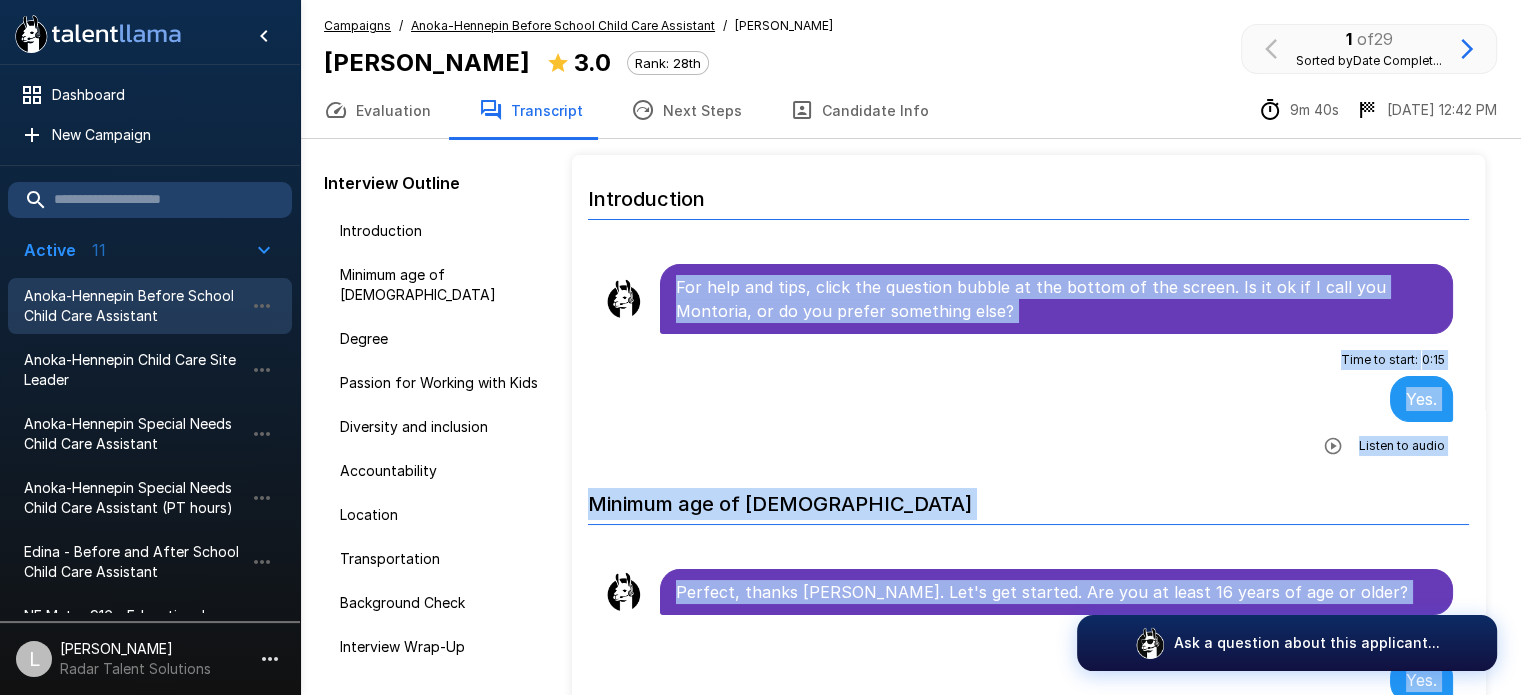 drag, startPoint x: 1283, startPoint y: 573, endPoint x: 647, endPoint y: 259, distance: 709.2898 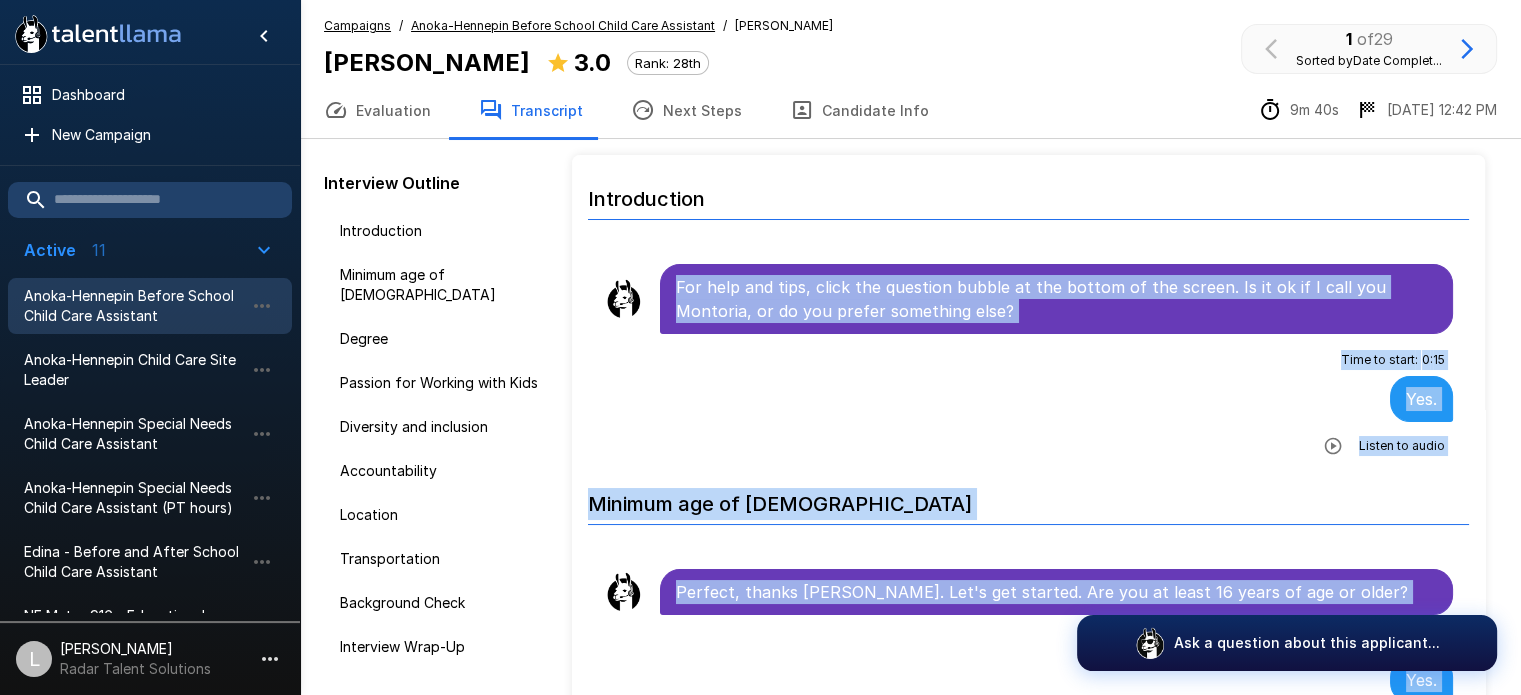 click on "Introduction For help and tips, click the question bubble at the bottom of the screen.  Is it ok if I call you Montoria, or do you prefer something else? Time to start : 0 : 15 Yes. Listen to audio Minimum age of [DEMOGRAPHIC_DATA] Perfect, thanks [PERSON_NAME].  Let's get started.  Are you at least 16 years of age or older?  Time to start : 0 : 04 Yes. Listen to audio Degree Thanks for letting me know. Next, let’s talk about your educational background. Do you have a high school diploma or equivalent?   Time to start : 0 : 07 Yes Listen to audio Passion for Working with Kids Thank you. Now, let’s shift our focus to your passion for working with kids. What interested you in applying for this role, and what do you hope to contribute to a program that supports school-age children?  Time to start : 0 : 12 Listen to audio Thank you for sharing your motivation. Can you describe a specific skill or personal quality you have that would help you support school-age children in this program? Time to start : 0 : 17 Listen to audio : 1 :" at bounding box center (1028, 2779) 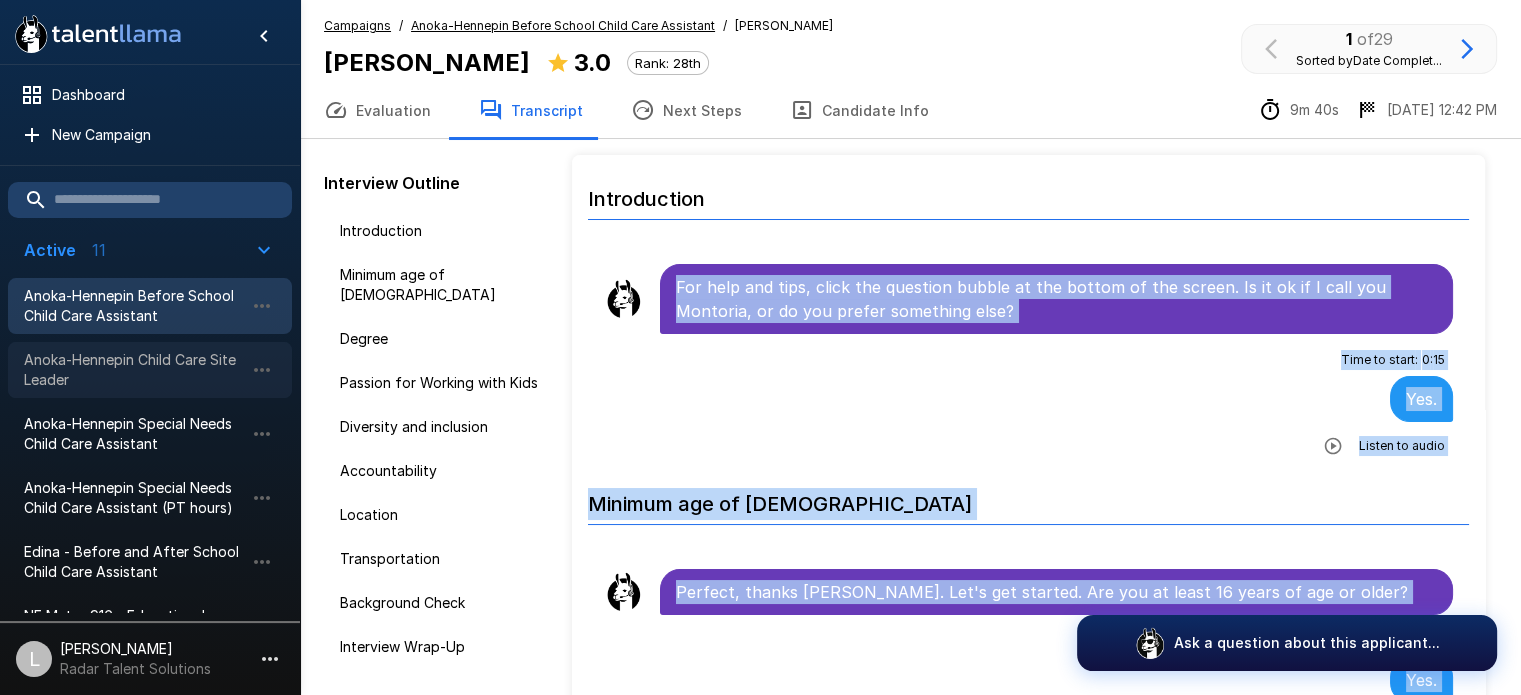 click on "Anoka-Hennepin Child Care Site Leader" at bounding box center (134, 370) 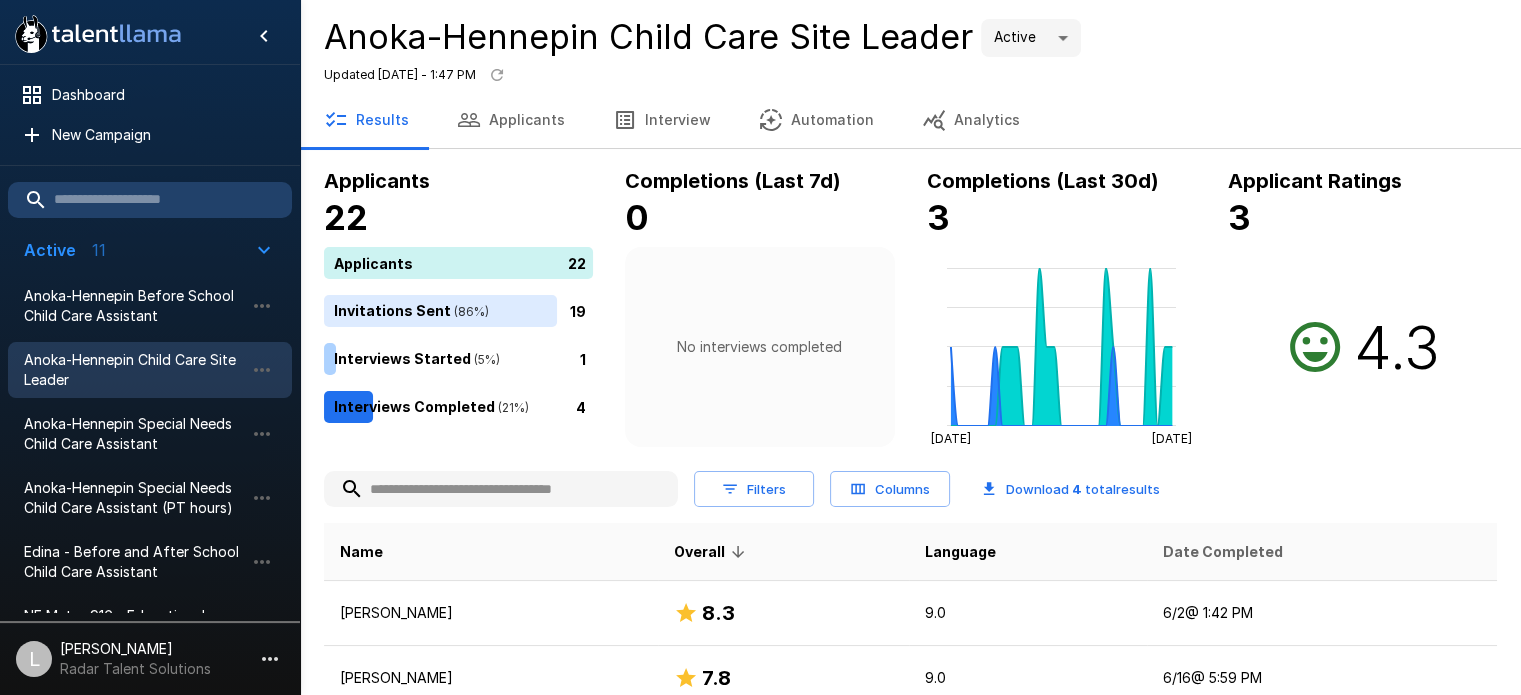 click on "Date Completed" at bounding box center [1223, 552] 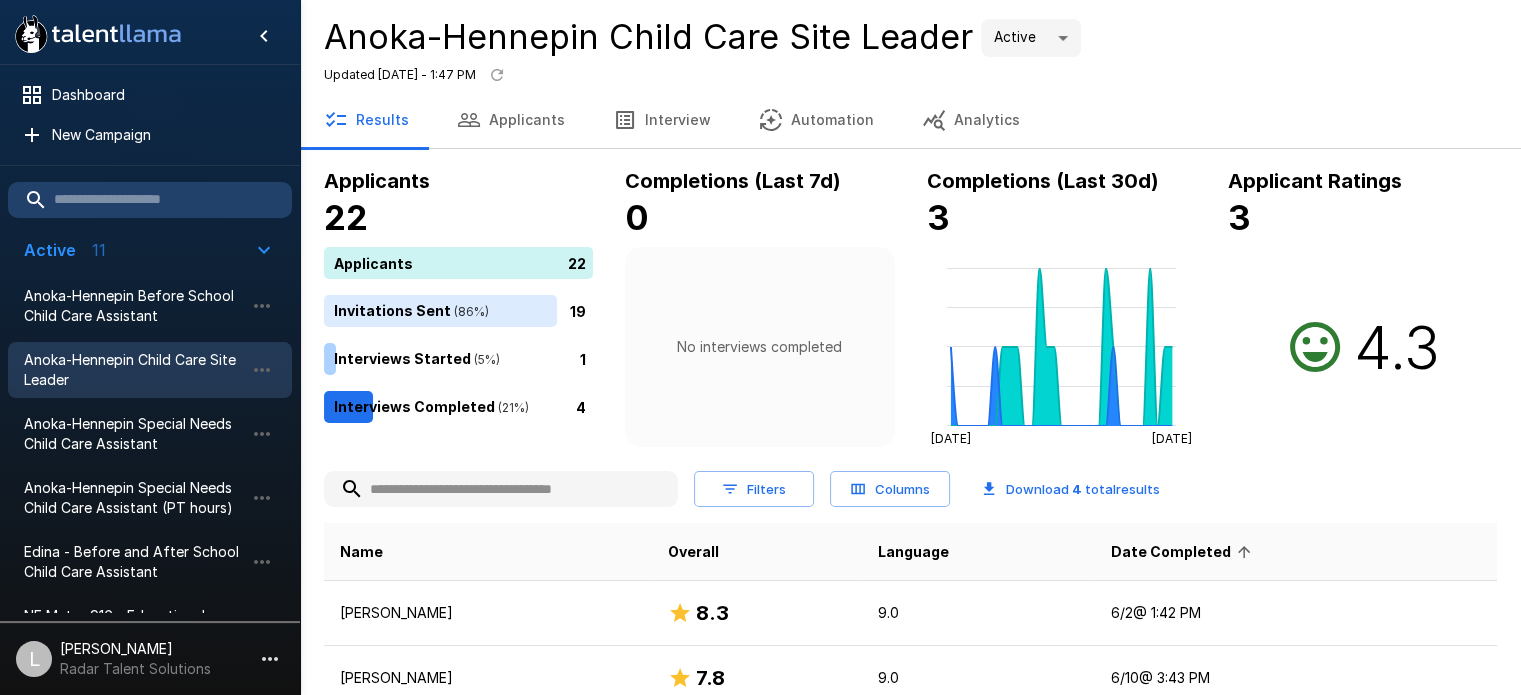 click on "Date Completed" at bounding box center [1184, 552] 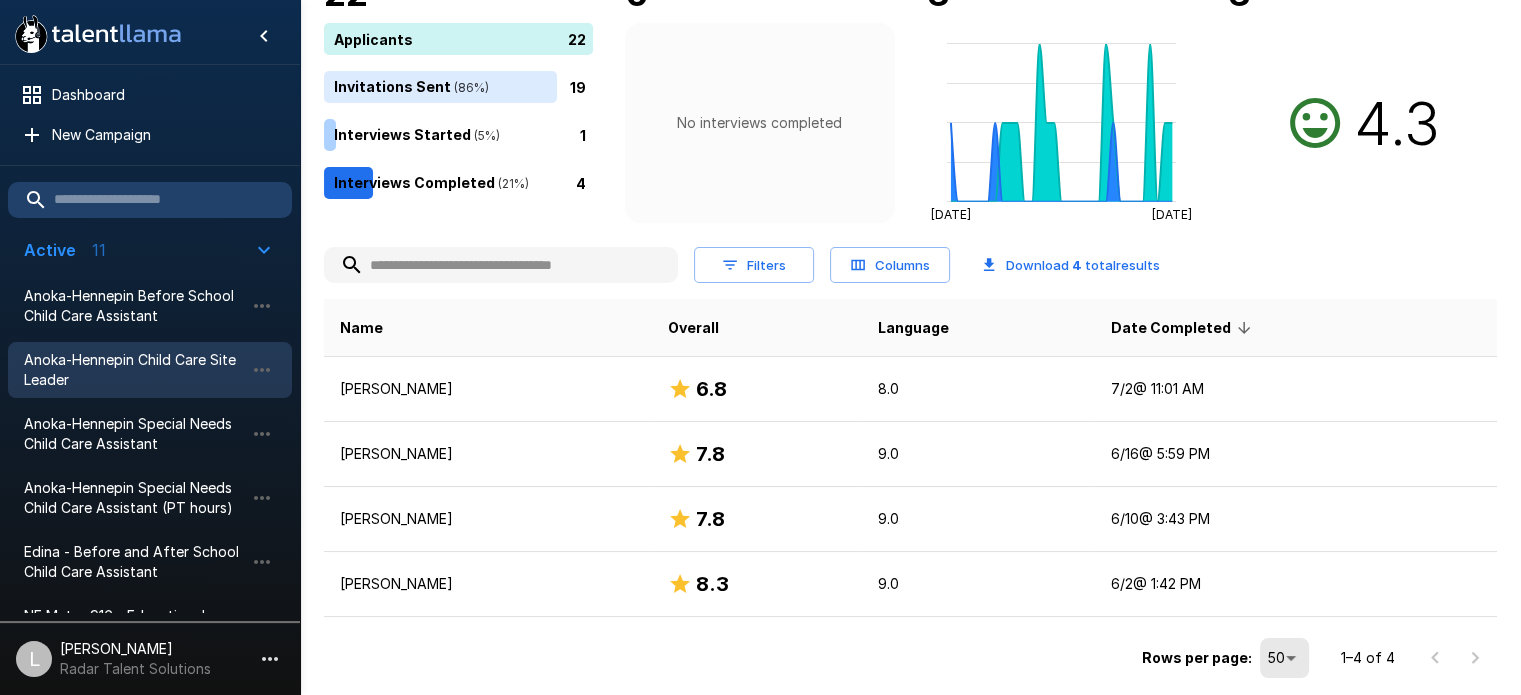 scroll, scrollTop: 244, scrollLeft: 0, axis: vertical 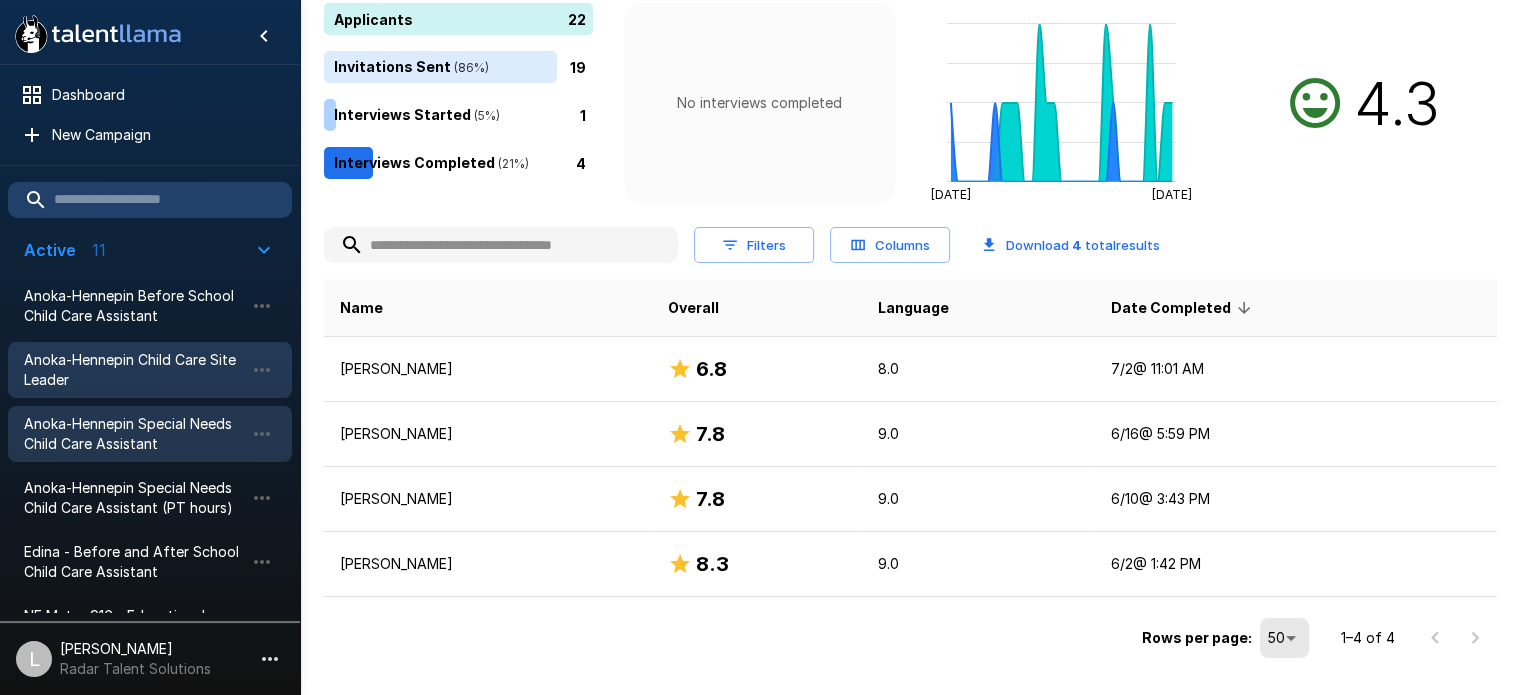 click on "Anoka-Hennepin Special Needs Child Care Assistant" at bounding box center (134, 434) 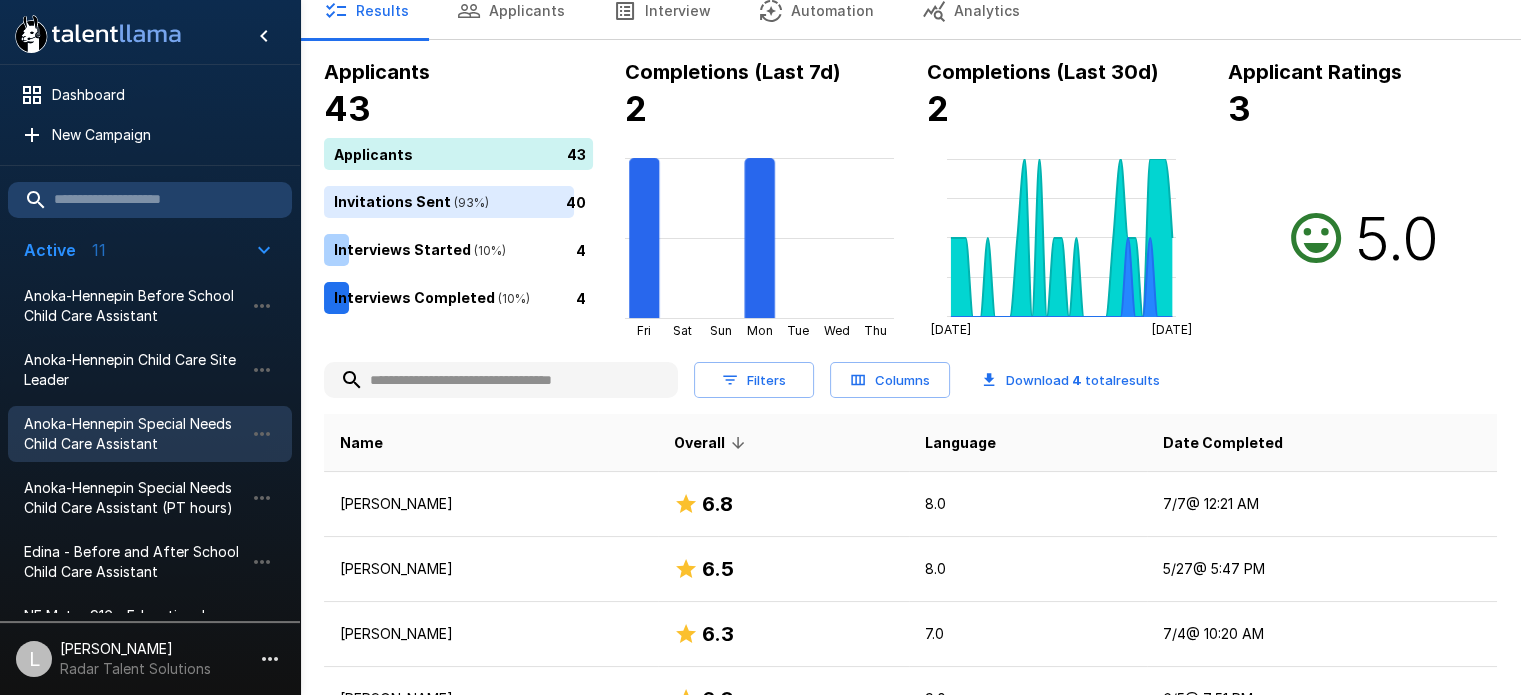 scroll, scrollTop: 244, scrollLeft: 0, axis: vertical 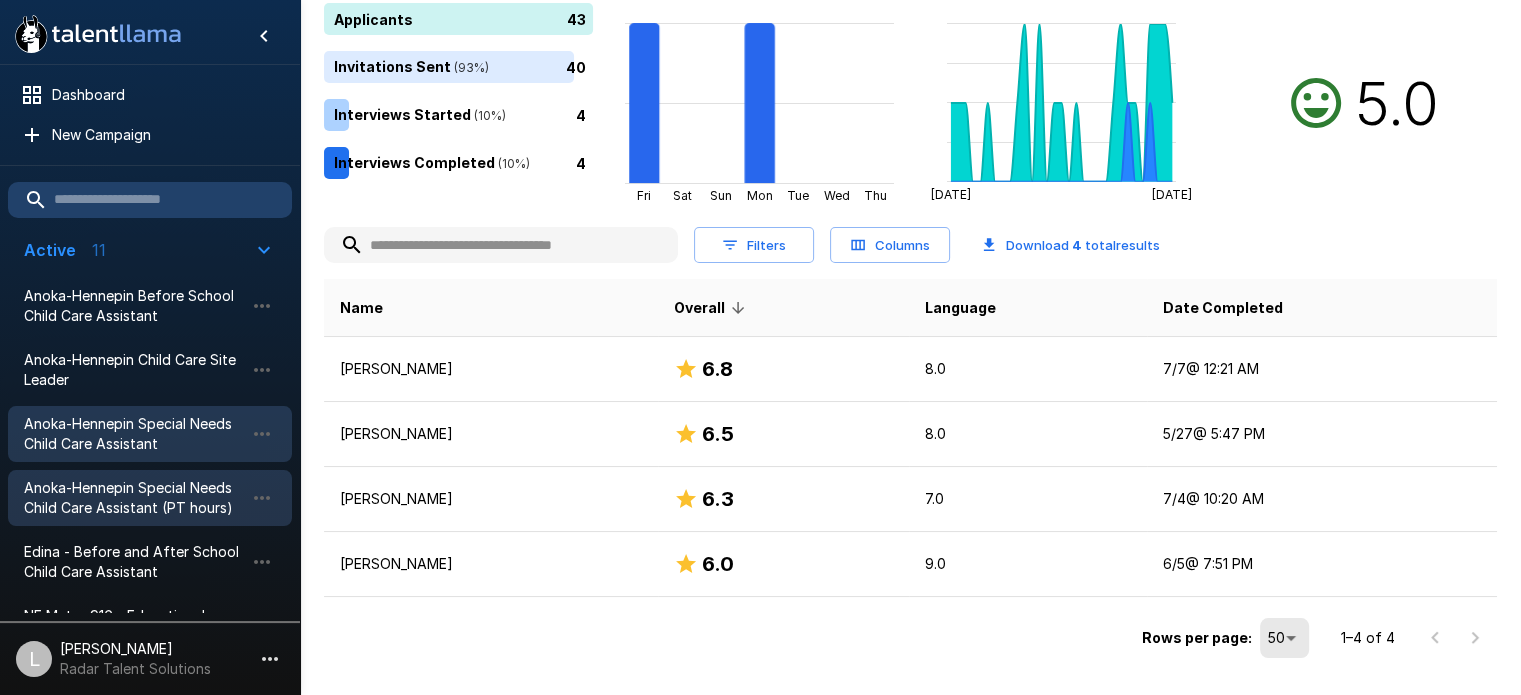 click on "Anoka-Hennepin Special Needs Child Care Assistant (PT hours)" at bounding box center (134, 498) 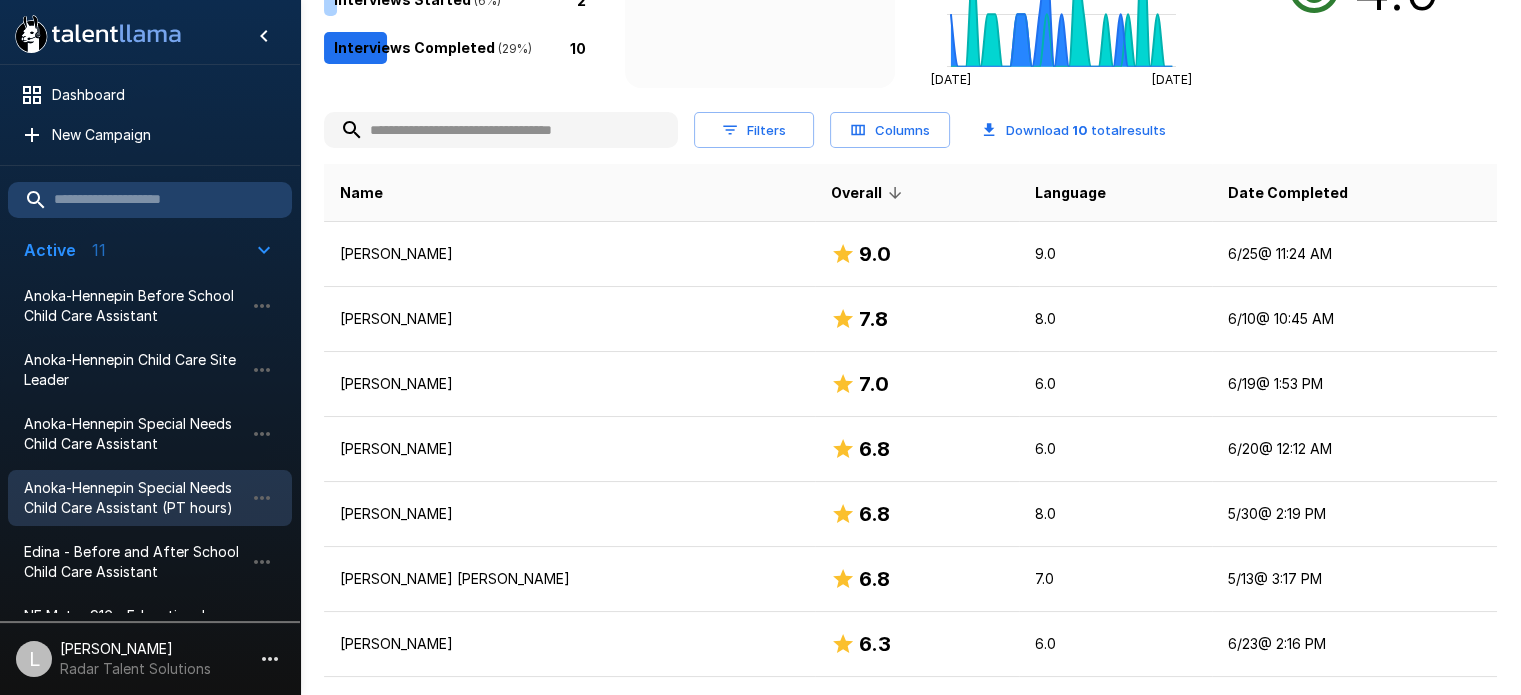 scroll, scrollTop: 200, scrollLeft: 0, axis: vertical 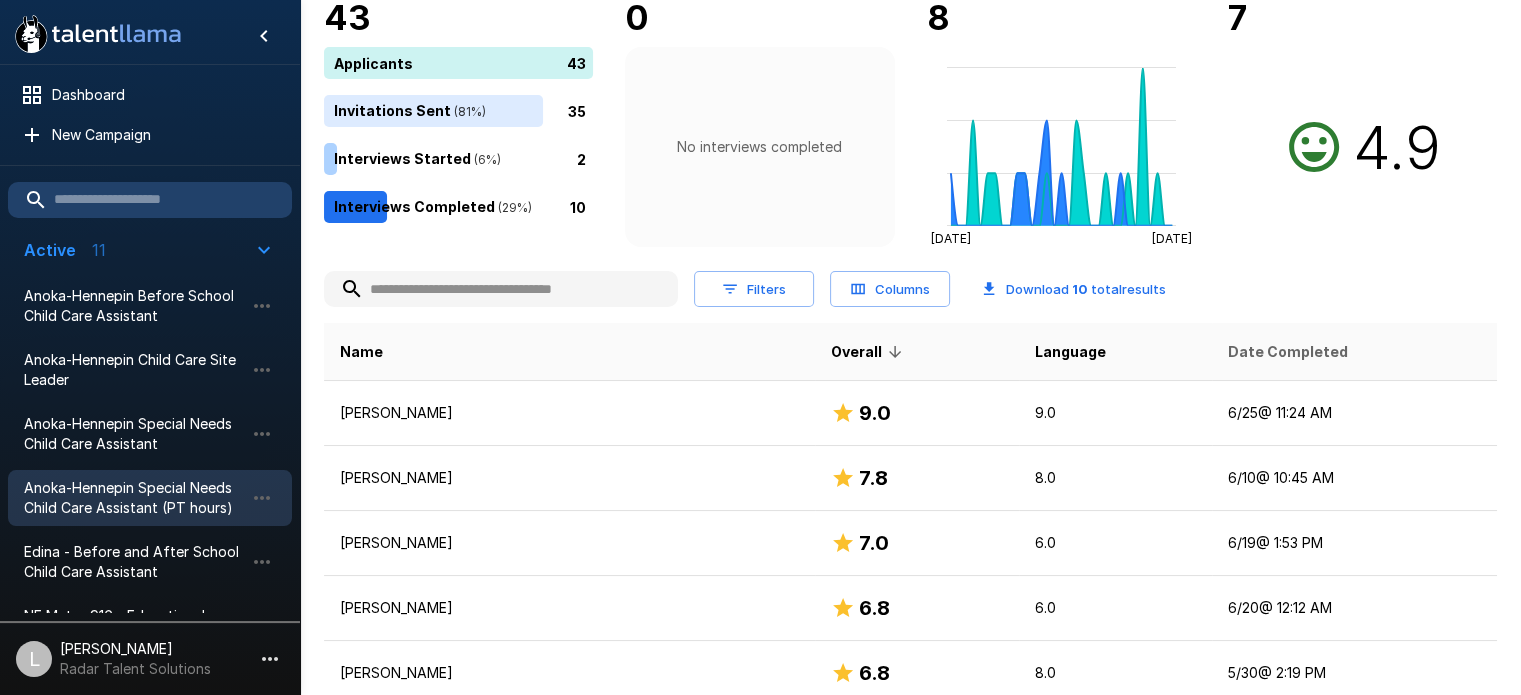 click on "Date Completed" at bounding box center [1288, 352] 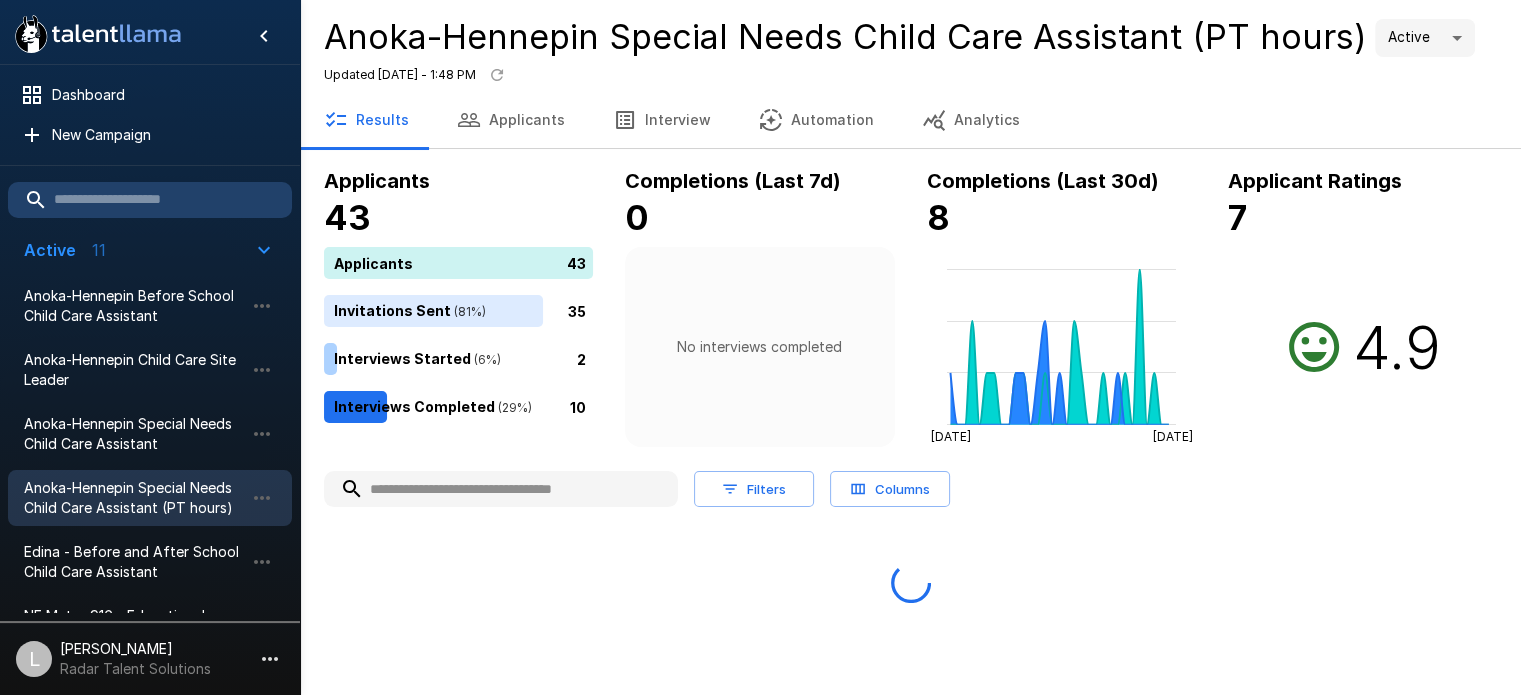 scroll, scrollTop: 0, scrollLeft: 0, axis: both 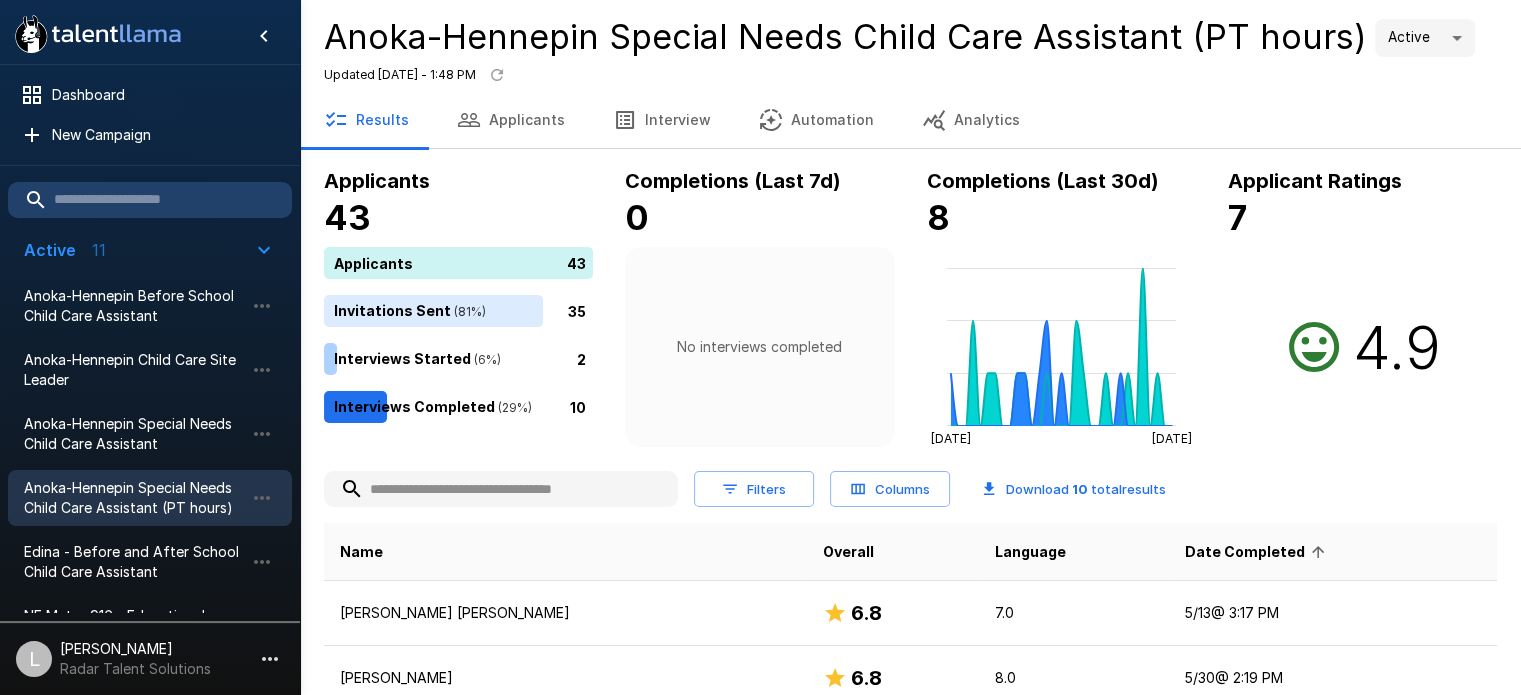 click on "Date Completed" at bounding box center [1258, 552] 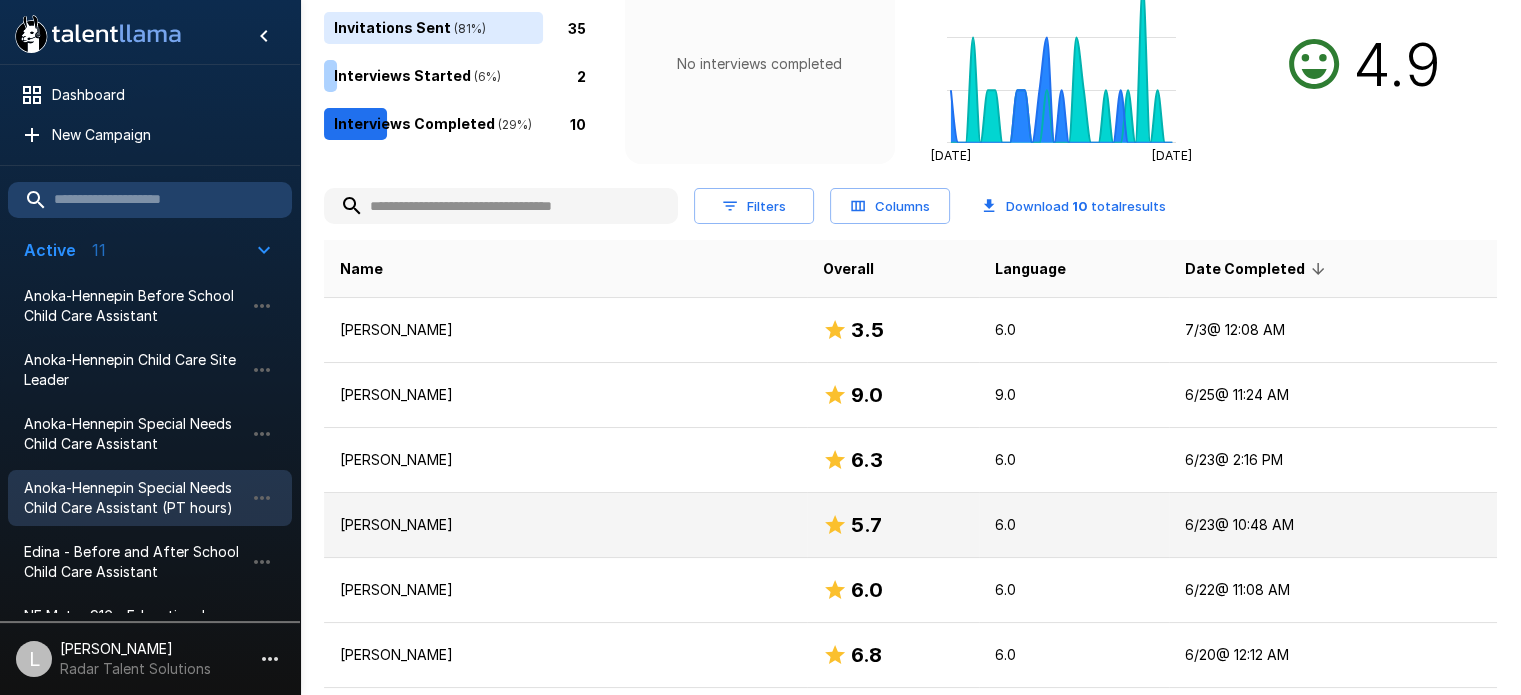 scroll, scrollTop: 300, scrollLeft: 0, axis: vertical 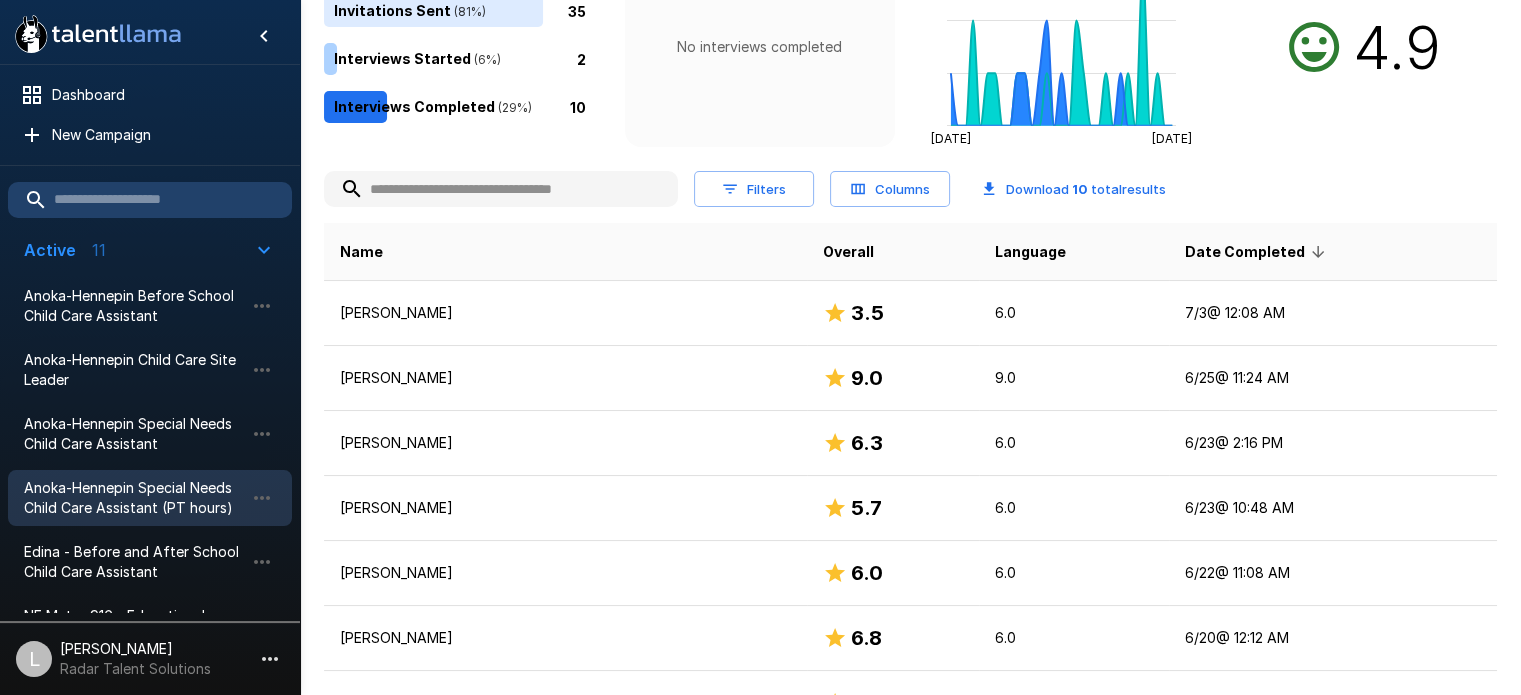 click on "Filters Columns Download   10   total  results Name Overall Language Date Completed [PERSON_NAME]   3.5 6.0 [DATE]   12:08 AM [PERSON_NAME]   9.0 9.0 [DATE]   11:24 AM [PERSON_NAME]   6.3 6.0 [DATE]   2:16 PM [PERSON_NAME]   5.7 6.0 [DATE]   10:48 AM [PERSON_NAME]   6.0 6.0 [DATE]   11:08 AM [PERSON_NAME]   6.8 6.0 [DATE]   12:12 AM [PERSON_NAME]   7.0 6.0 [DATE]   1:53 PM [PERSON_NAME]   7.8 8.0 [DATE]   10:45 AM [PERSON_NAME]   6.8 8.0 [DATE]   2:19 PM [PERSON_NAME] [PERSON_NAME]   6.8 7.0 [DATE]   3:17 PM Rows per page: 50 ** 1–10 of 10" at bounding box center [910, 580] 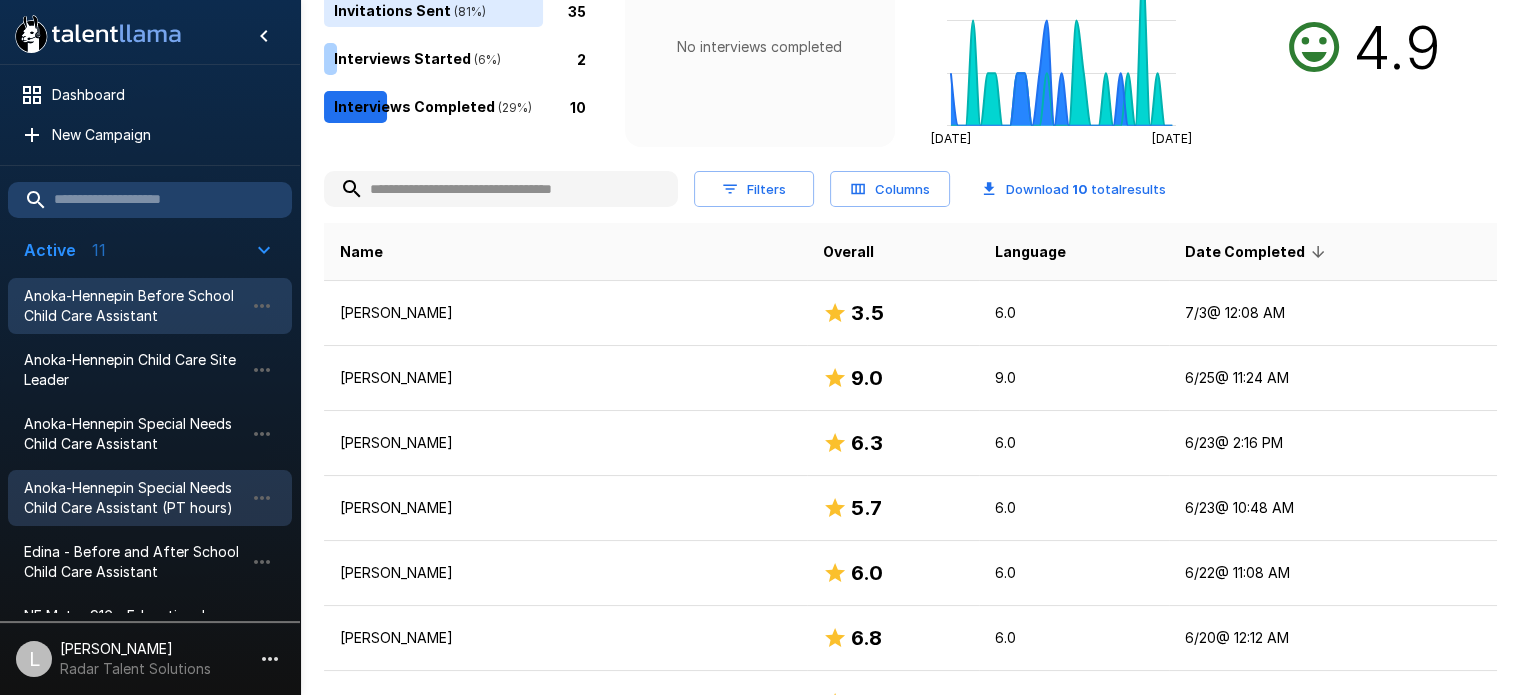 click on "Anoka-Hennepin Before School Child Care Assistant" at bounding box center [134, 306] 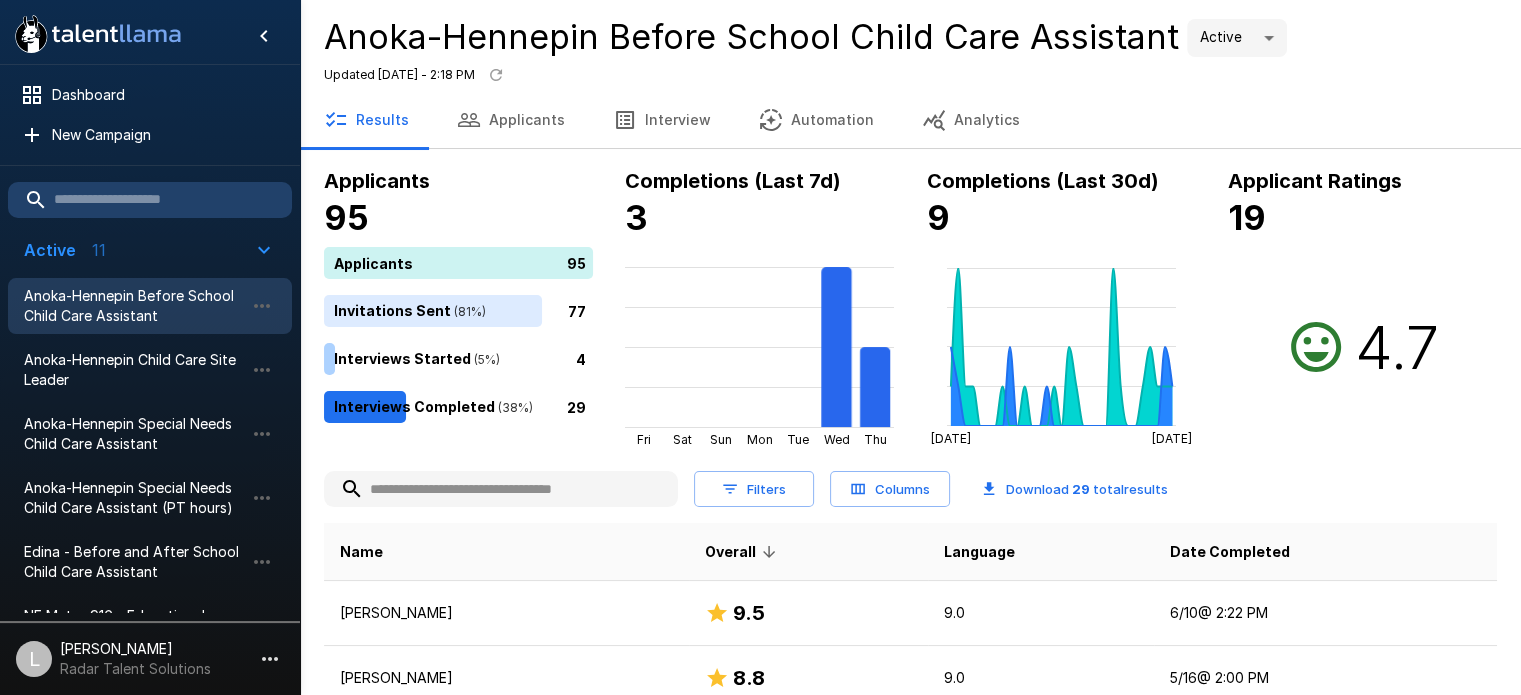 click on "Applicants" at bounding box center [511, 120] 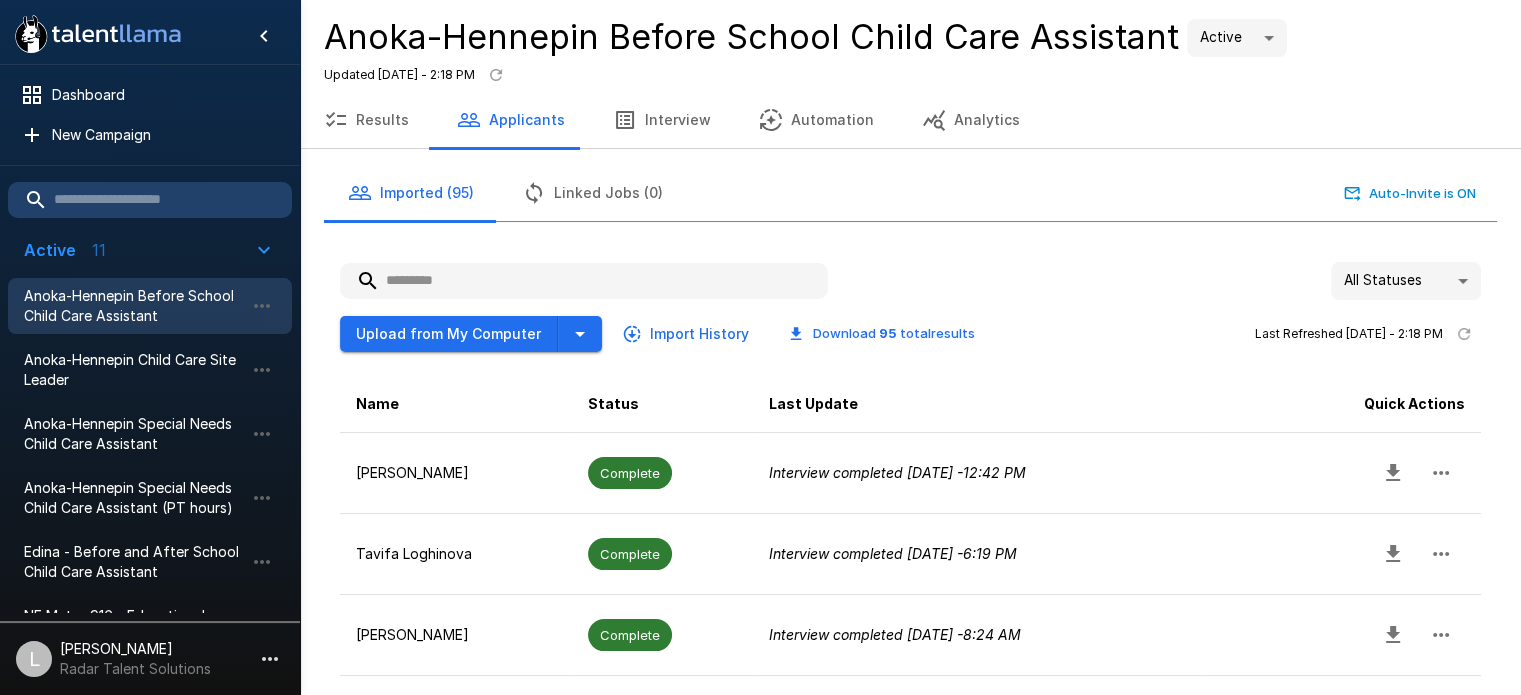 click at bounding box center (584, 281) 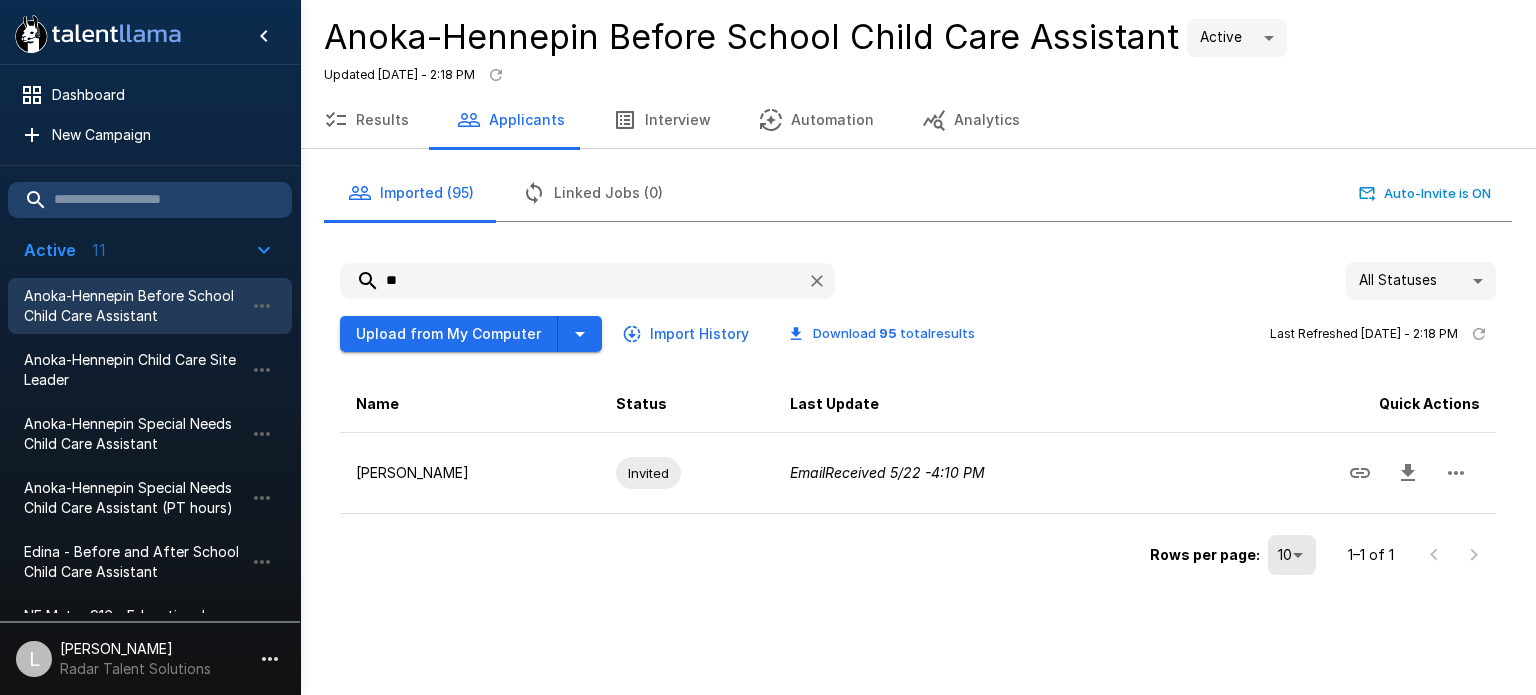 type on "*" 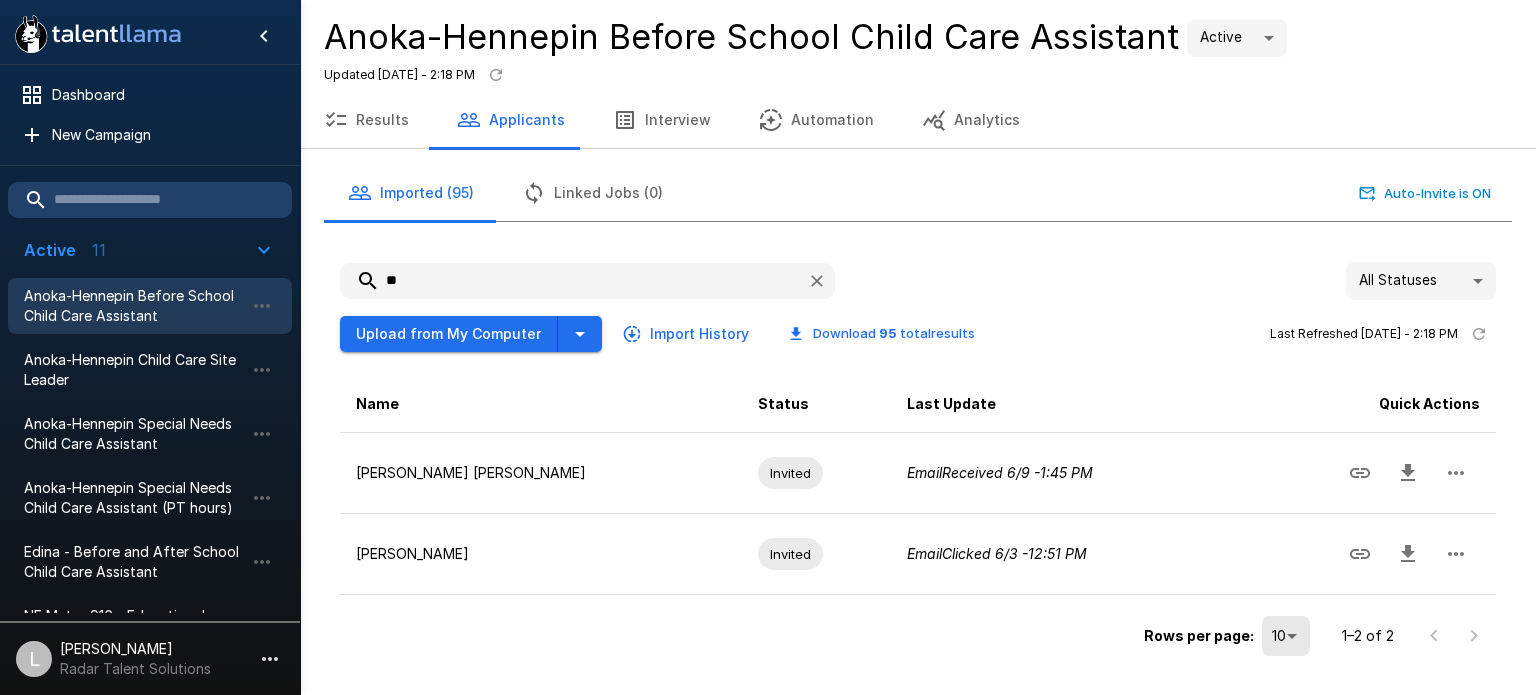 type on "*" 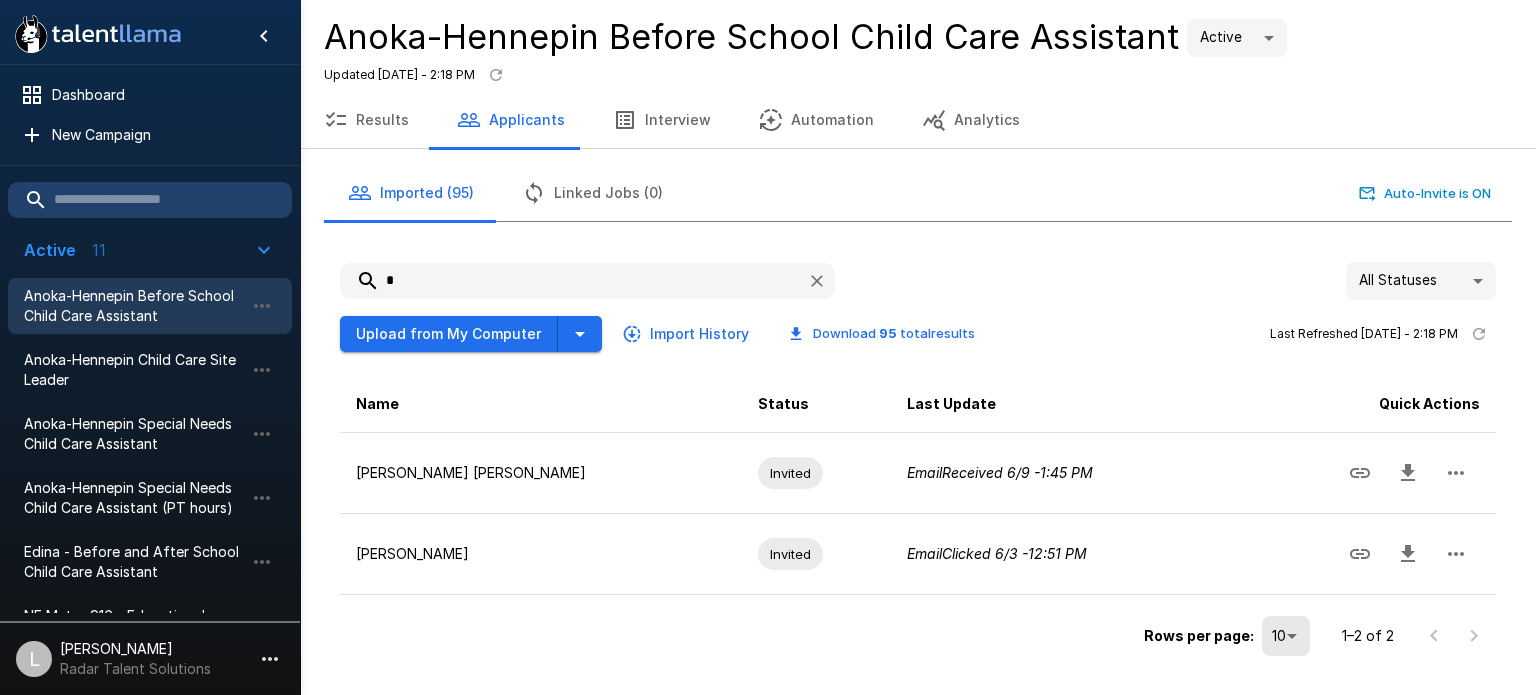 type 